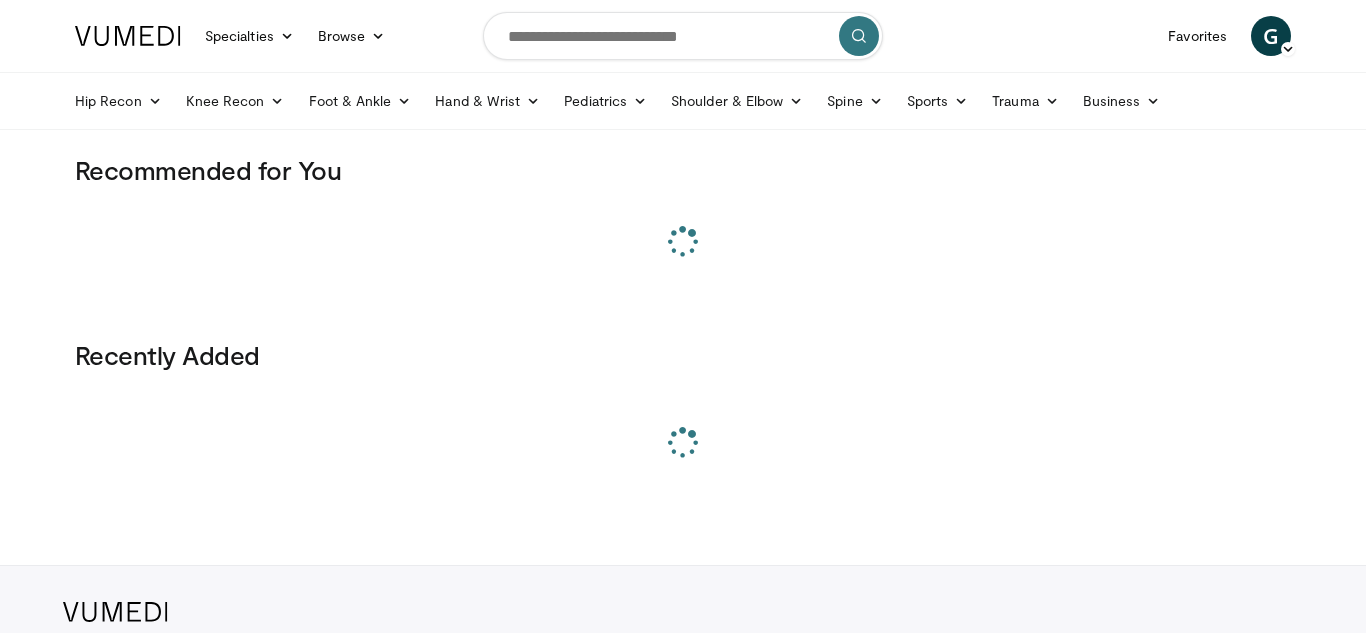 scroll, scrollTop: 0, scrollLeft: 0, axis: both 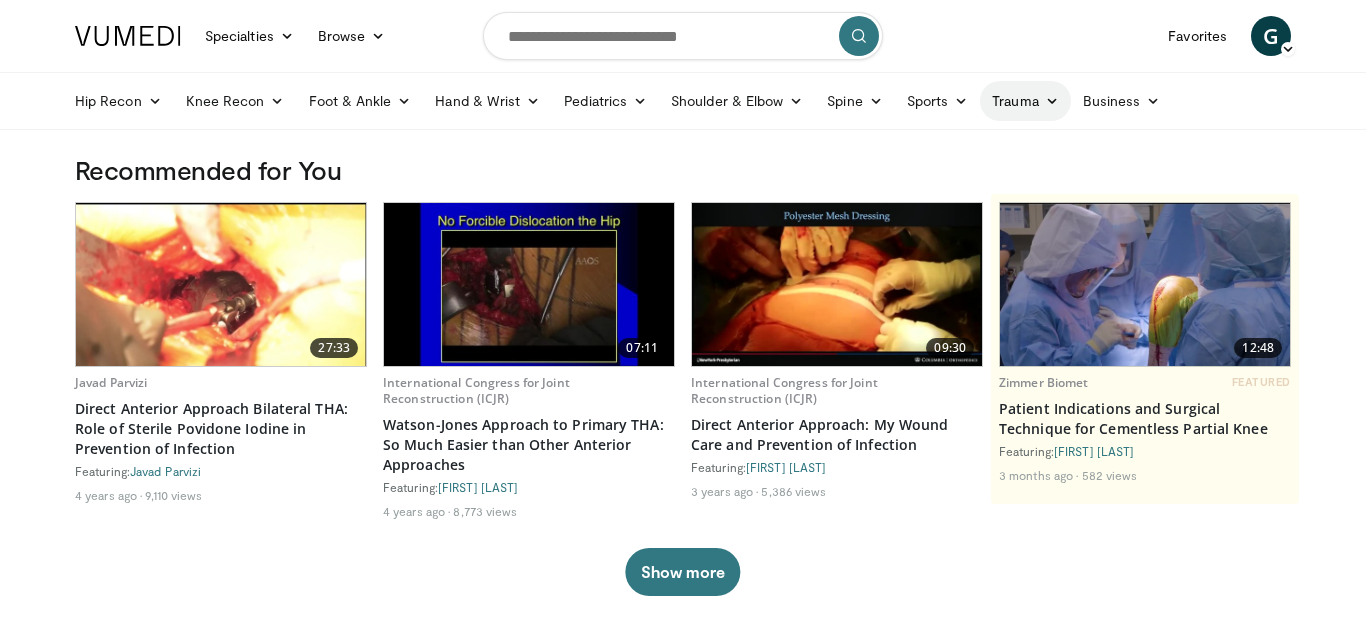 click on "Trauma" at bounding box center [1025, 101] 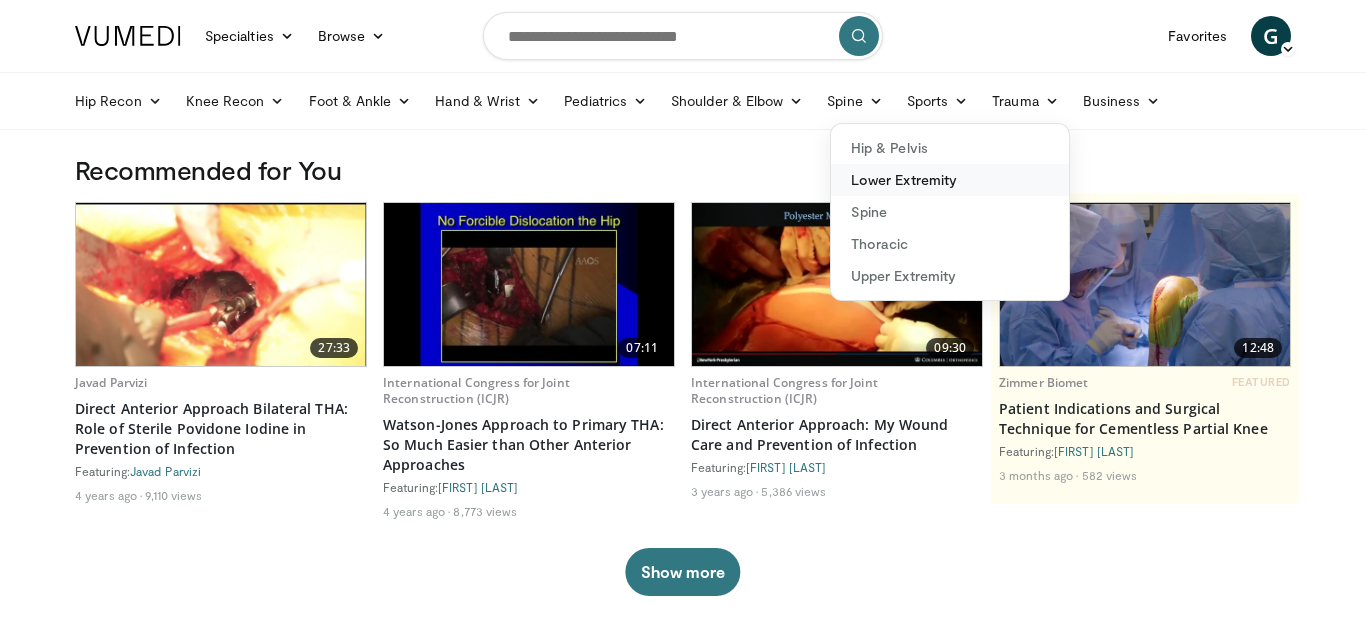 click on "Lower Extremity" at bounding box center (950, 180) 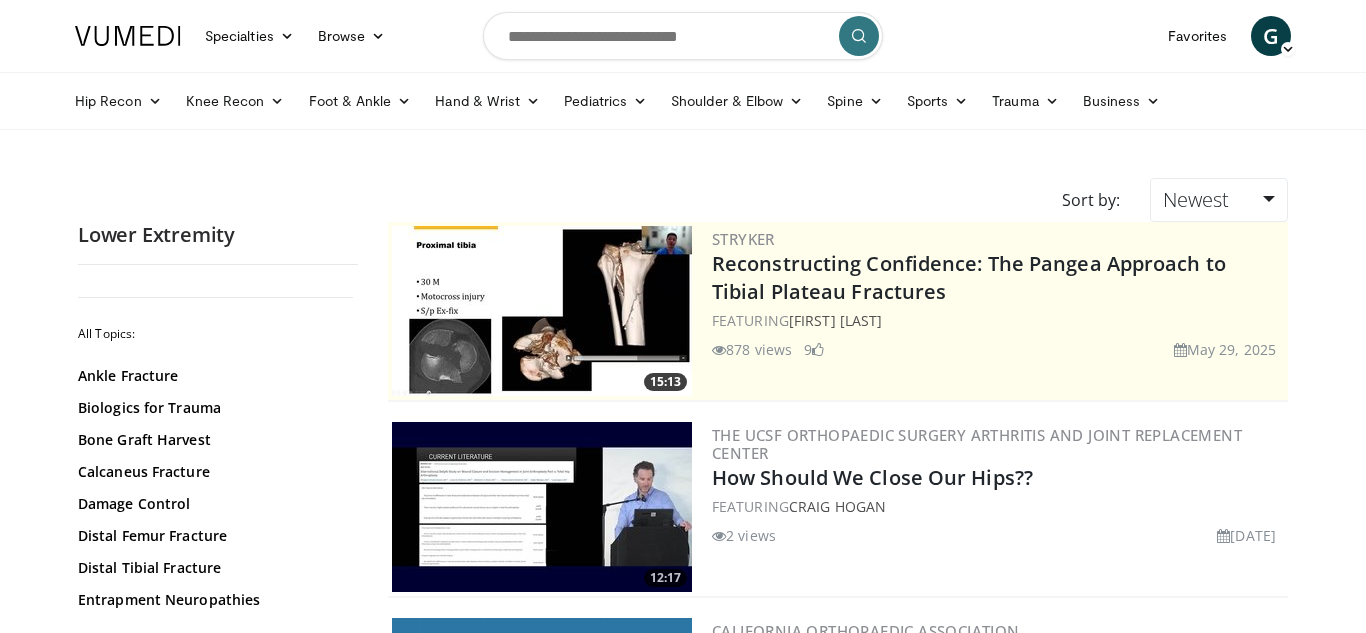 scroll, scrollTop: 0, scrollLeft: 0, axis: both 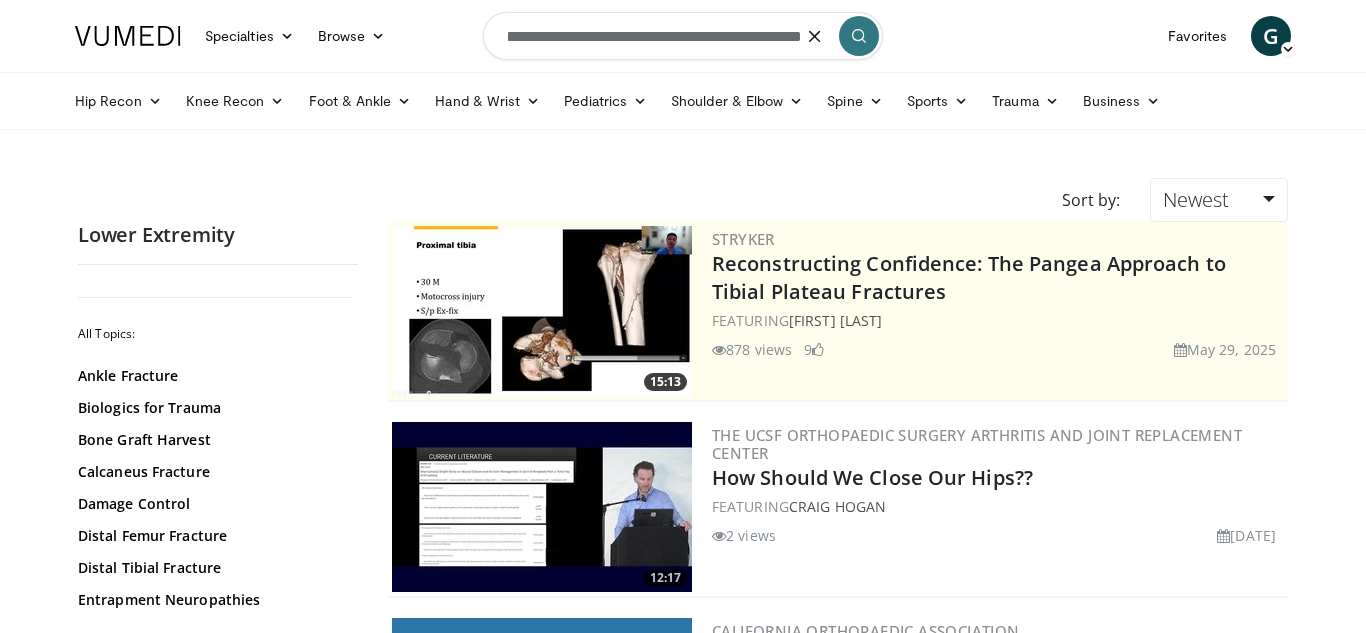 type on "**********" 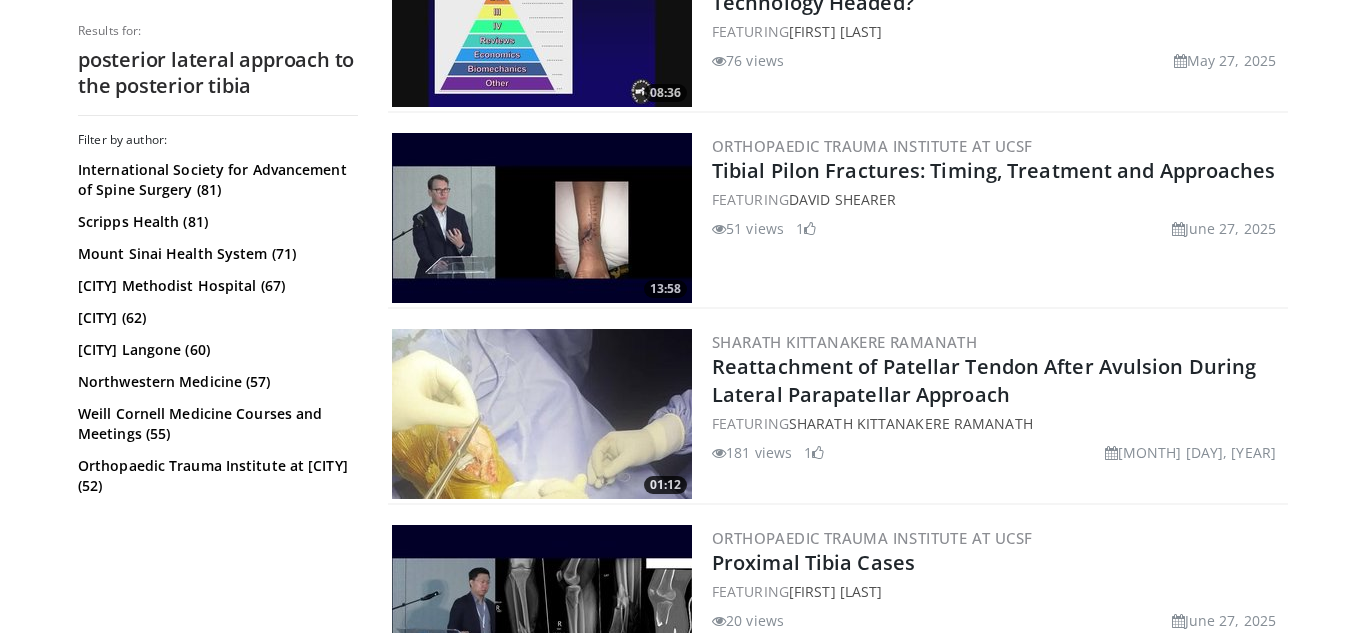 scroll, scrollTop: 2446, scrollLeft: 0, axis: vertical 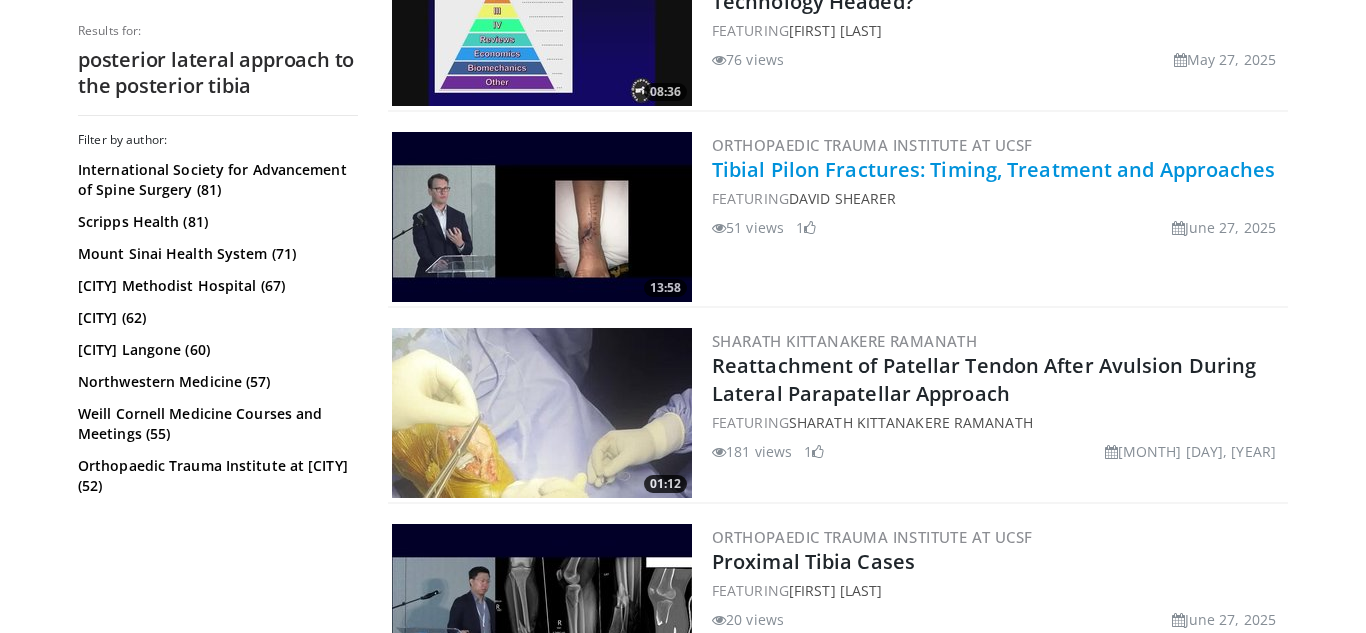 click on "Tibial Pilon Fractures: Timing, Treatment and Approaches" at bounding box center (994, 169) 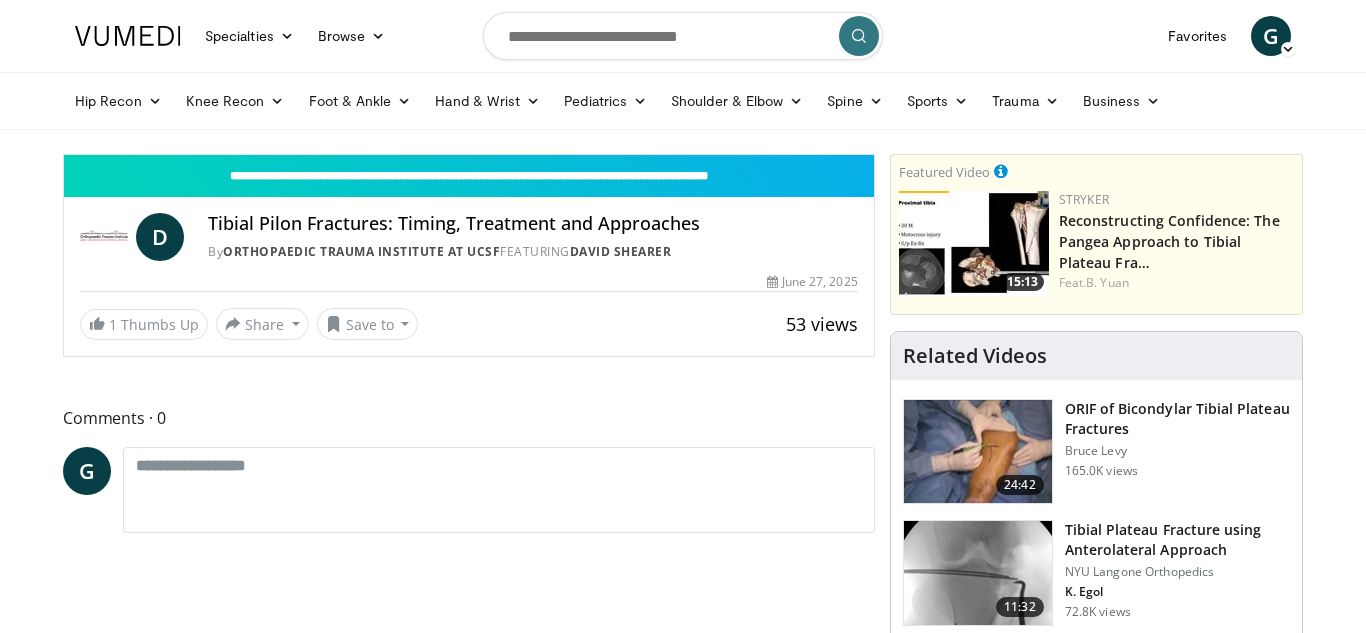 scroll, scrollTop: 0, scrollLeft: 0, axis: both 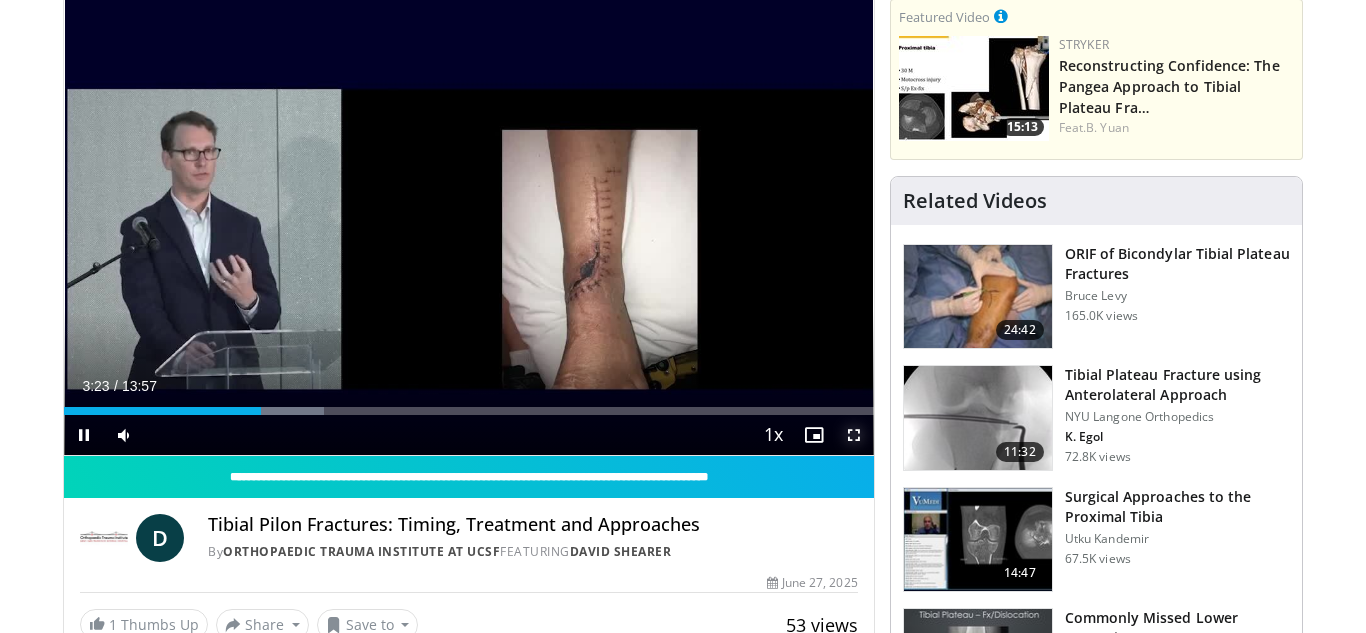 click at bounding box center (854, 435) 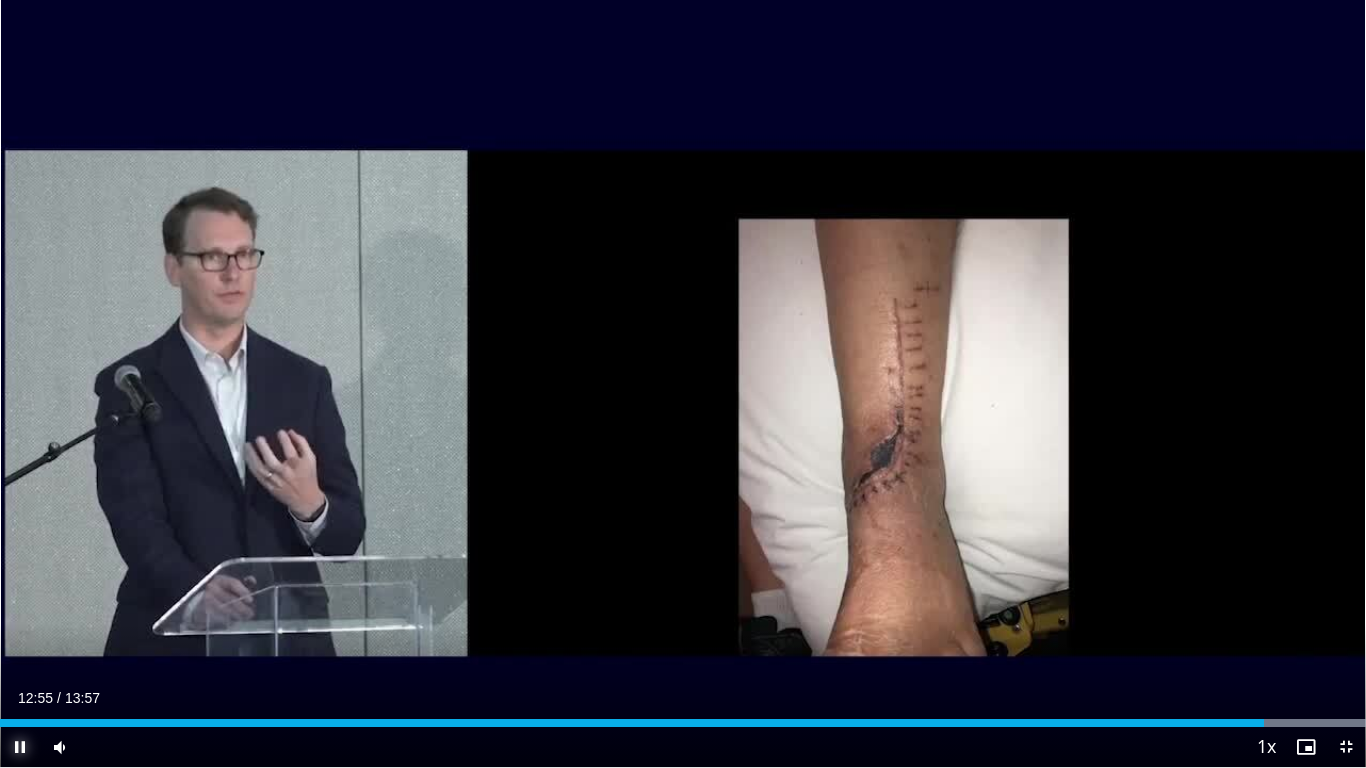 click at bounding box center (20, 747) 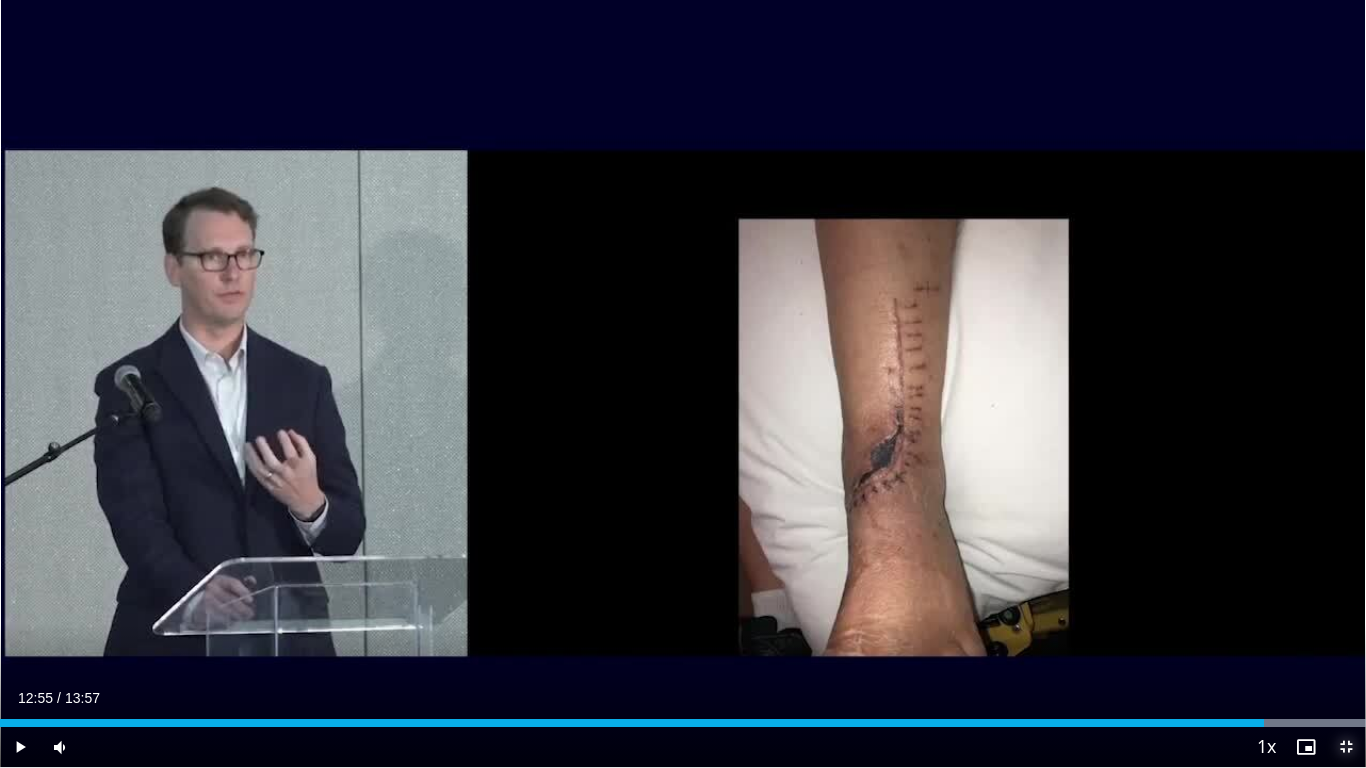 click at bounding box center (1346, 747) 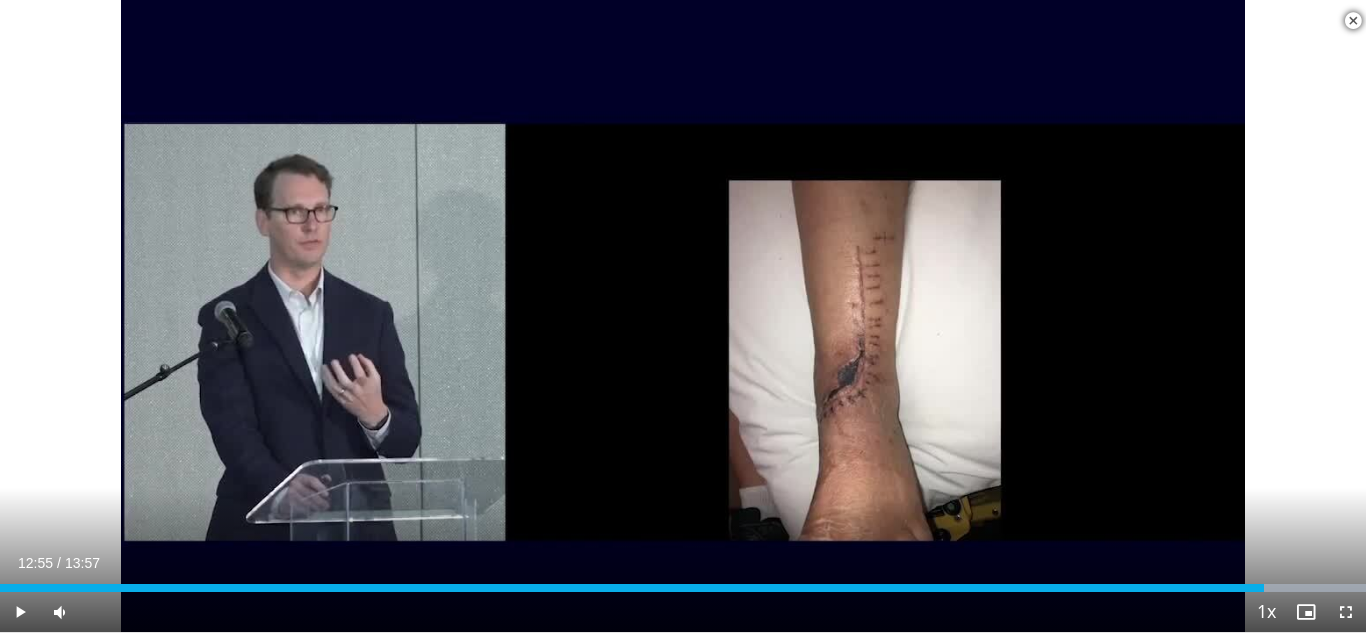 scroll, scrollTop: 1014, scrollLeft: 0, axis: vertical 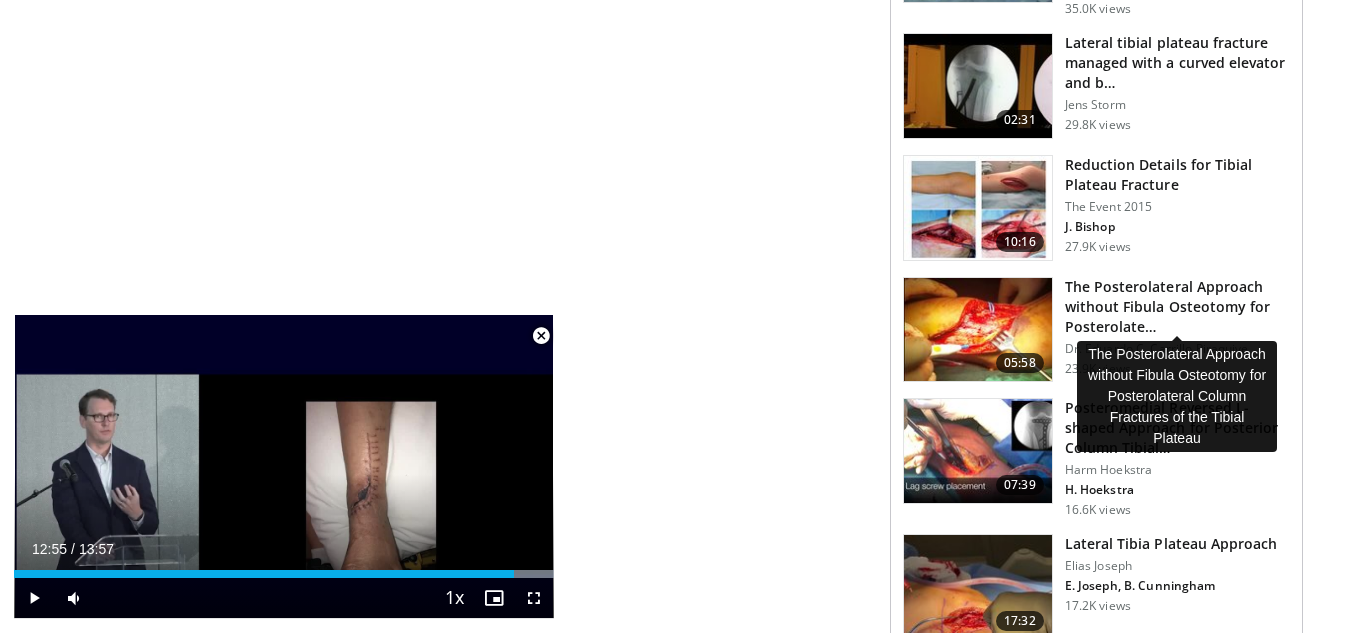 click on "The Posterolateral Approach without Fibula Osteotomy for Posterolate…" at bounding box center [1177, 307] 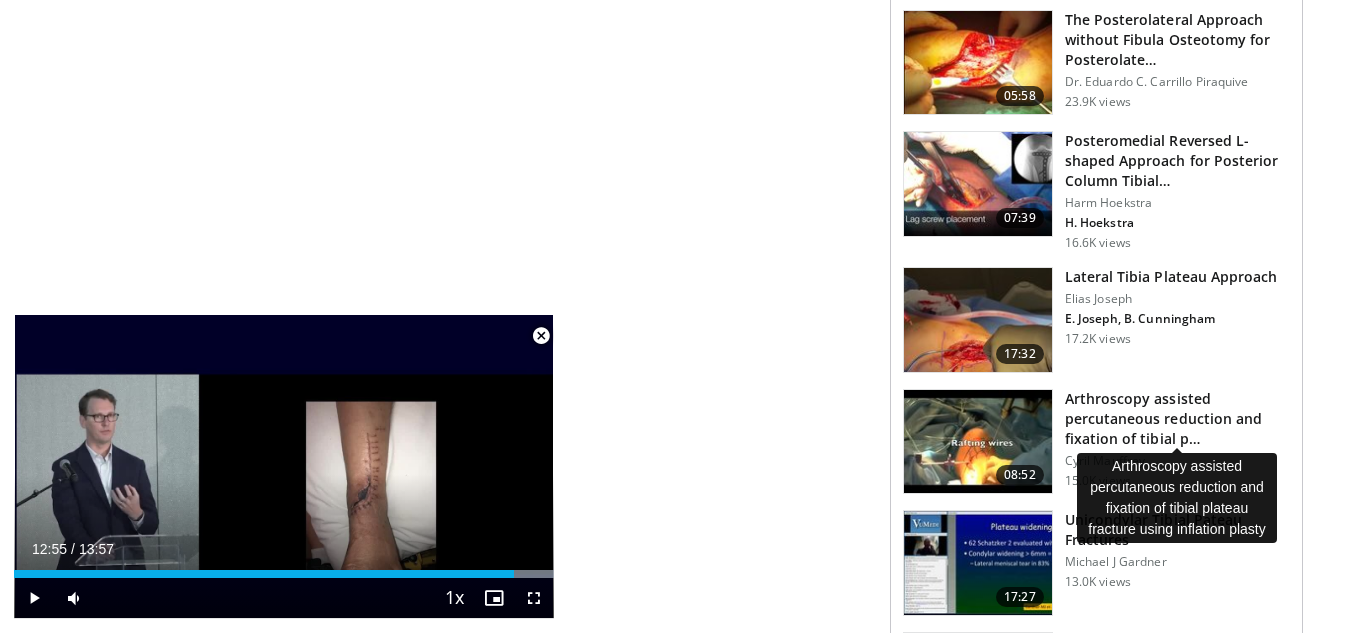 scroll, scrollTop: 1289, scrollLeft: 0, axis: vertical 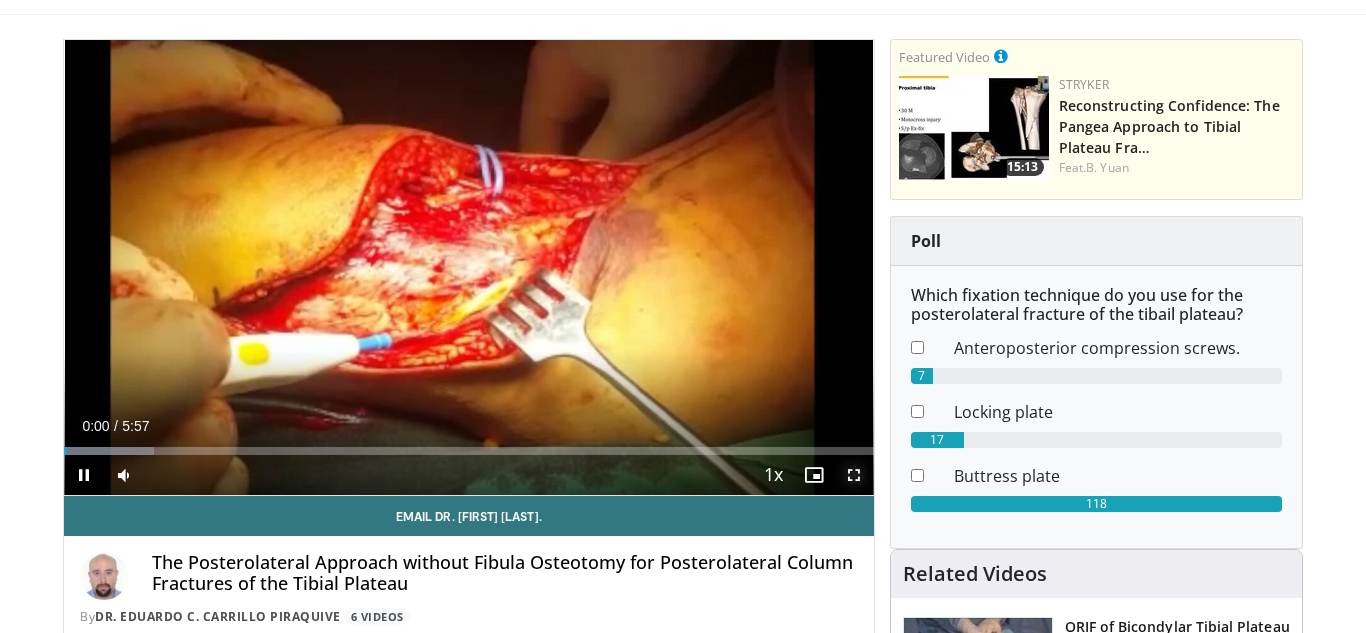 click at bounding box center [854, 475] 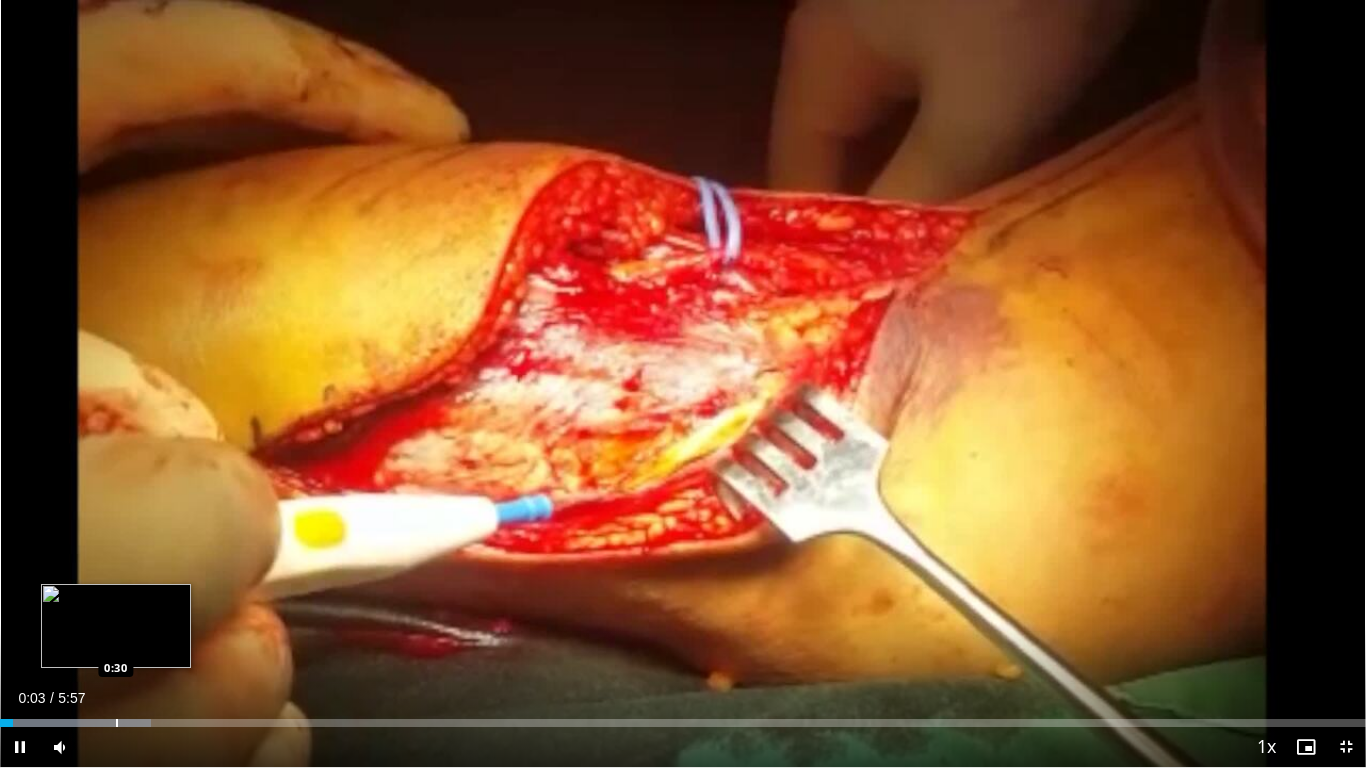 click on "Loaded :  11.08% 0:03 0:30" at bounding box center (683, 717) 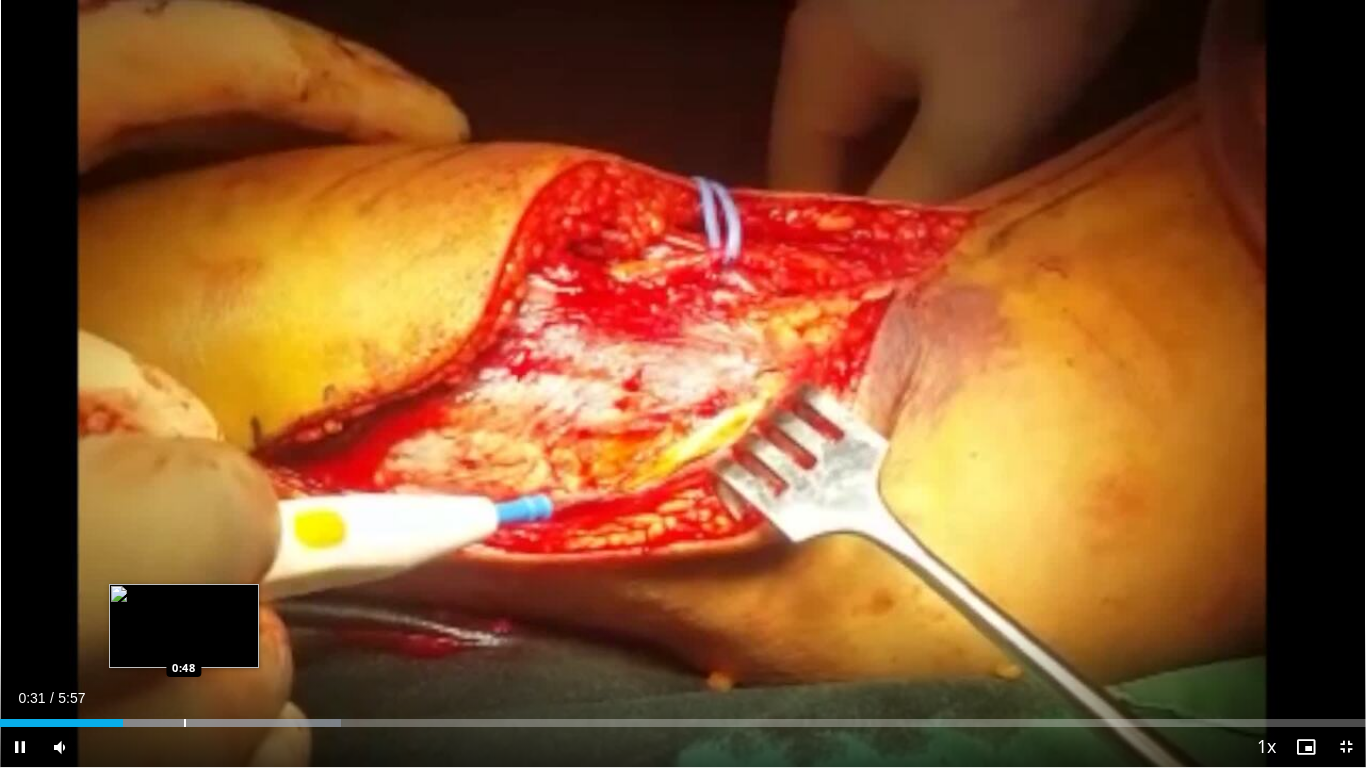 click at bounding box center (185, 723) 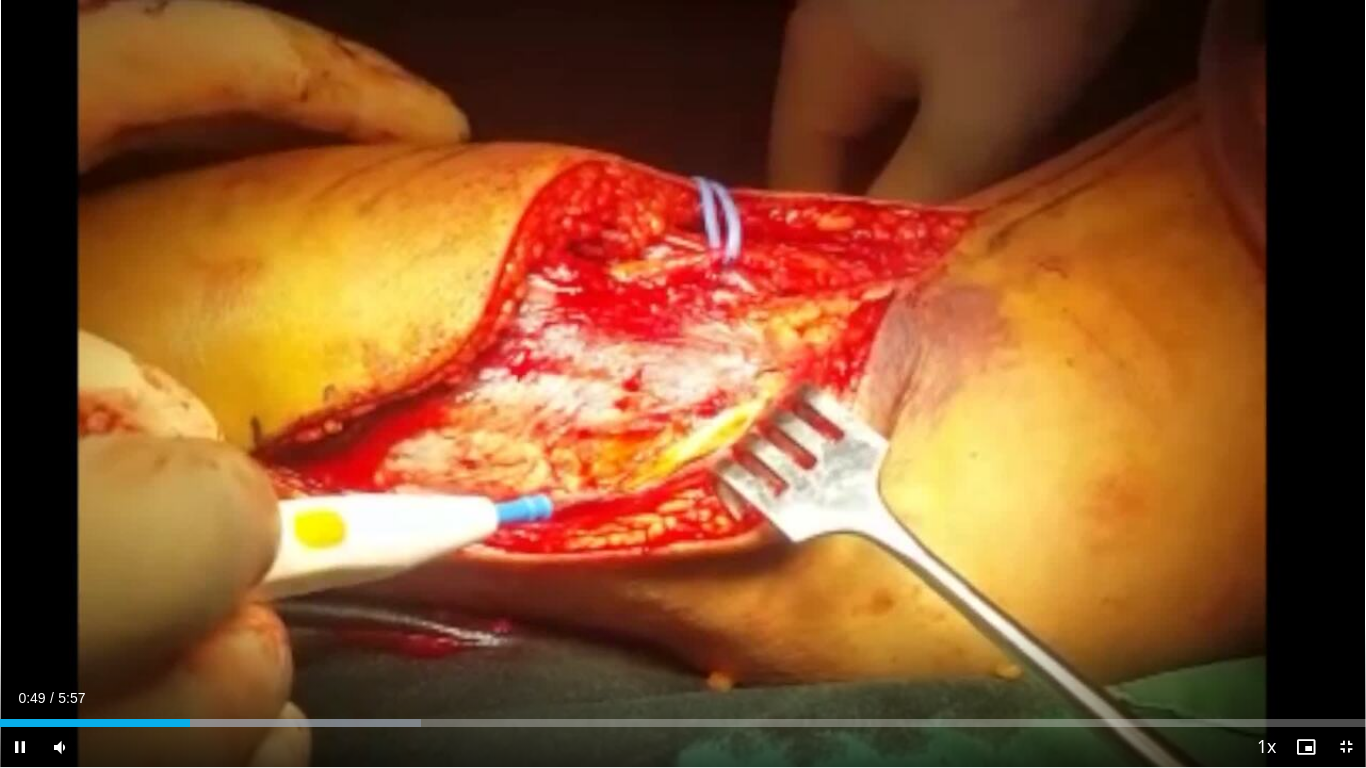 click on "**********" at bounding box center [683, 384] 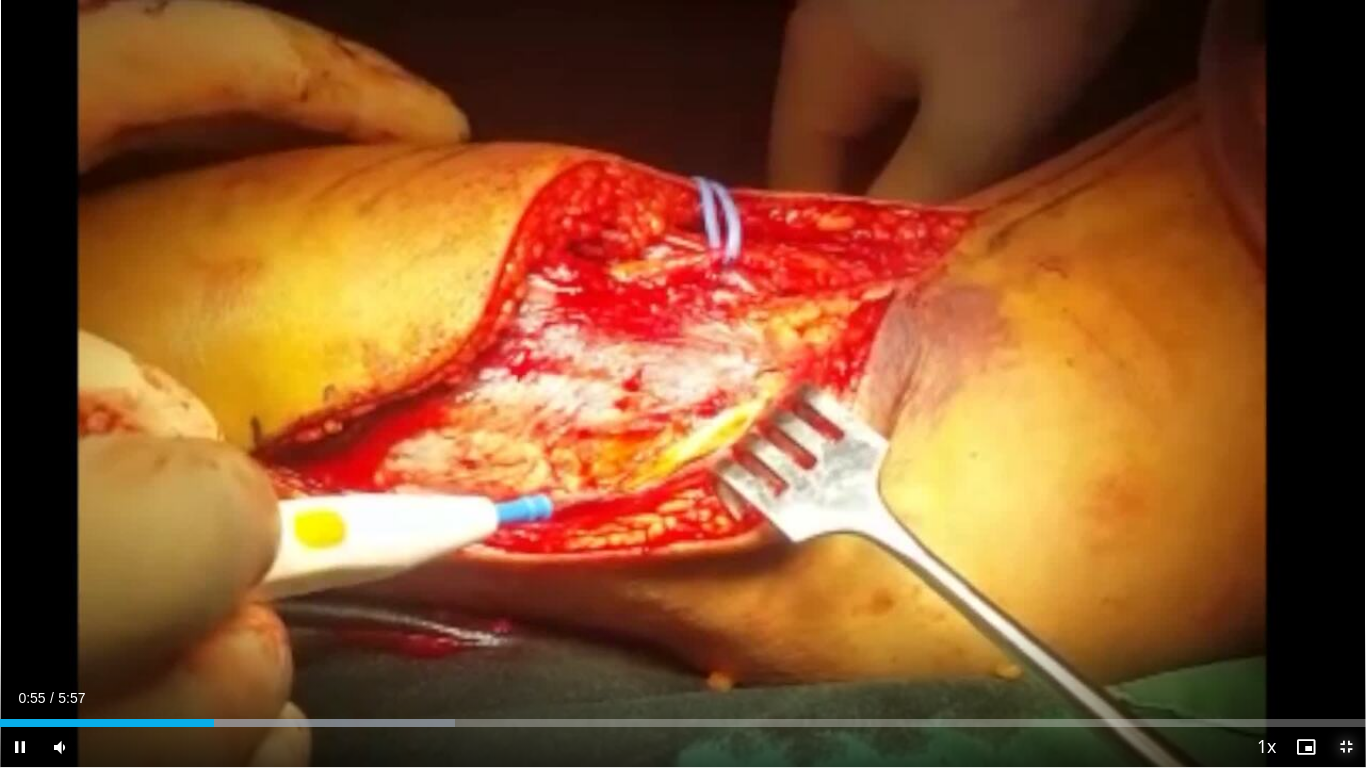 click at bounding box center [1346, 747] 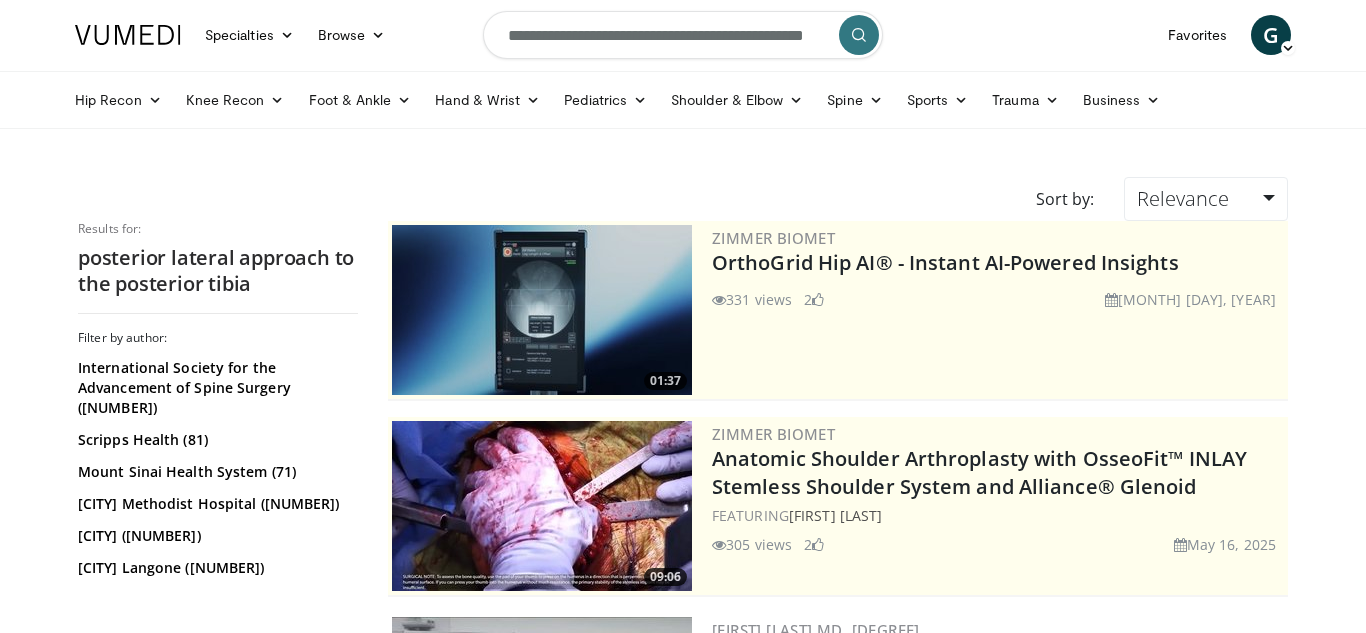 scroll, scrollTop: 0, scrollLeft: 0, axis: both 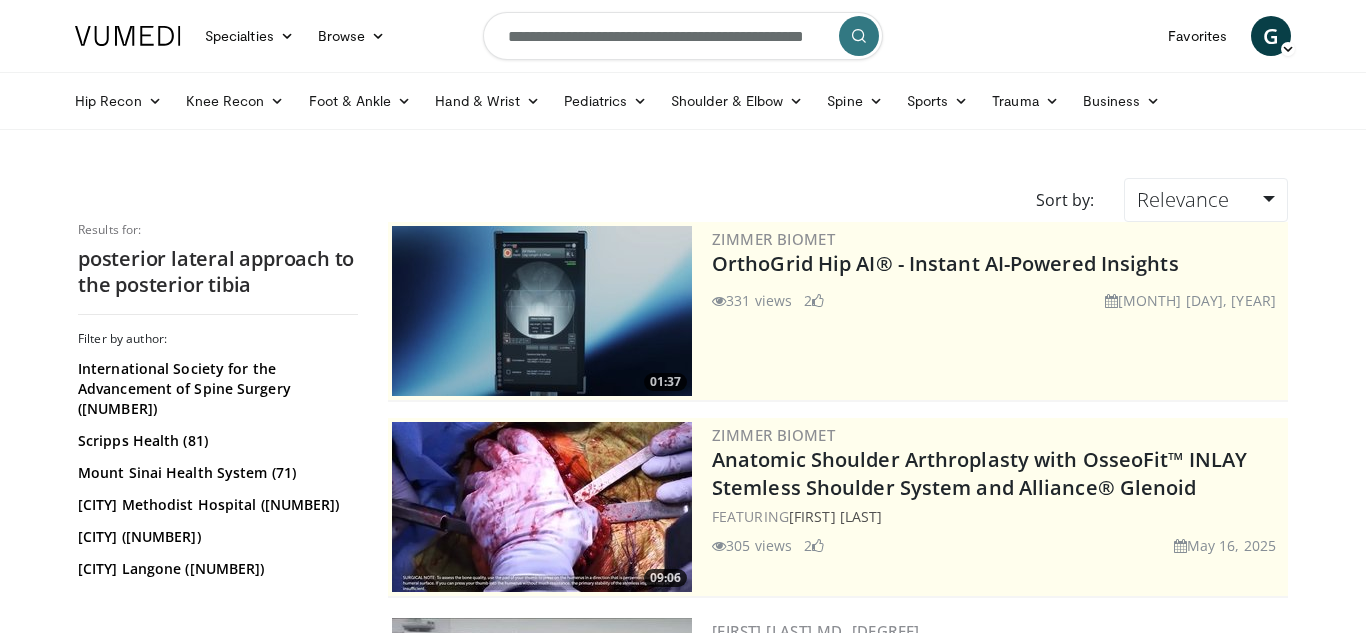 click on "**********" at bounding box center (683, 36) 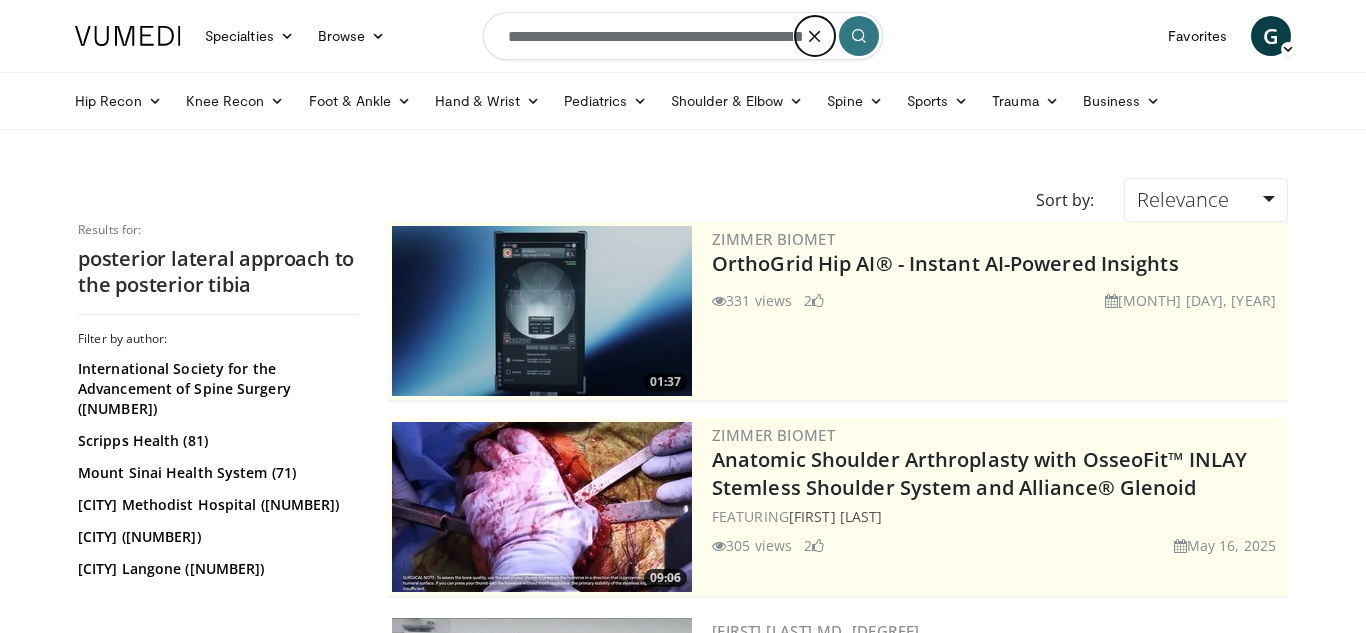 click at bounding box center [815, 36] 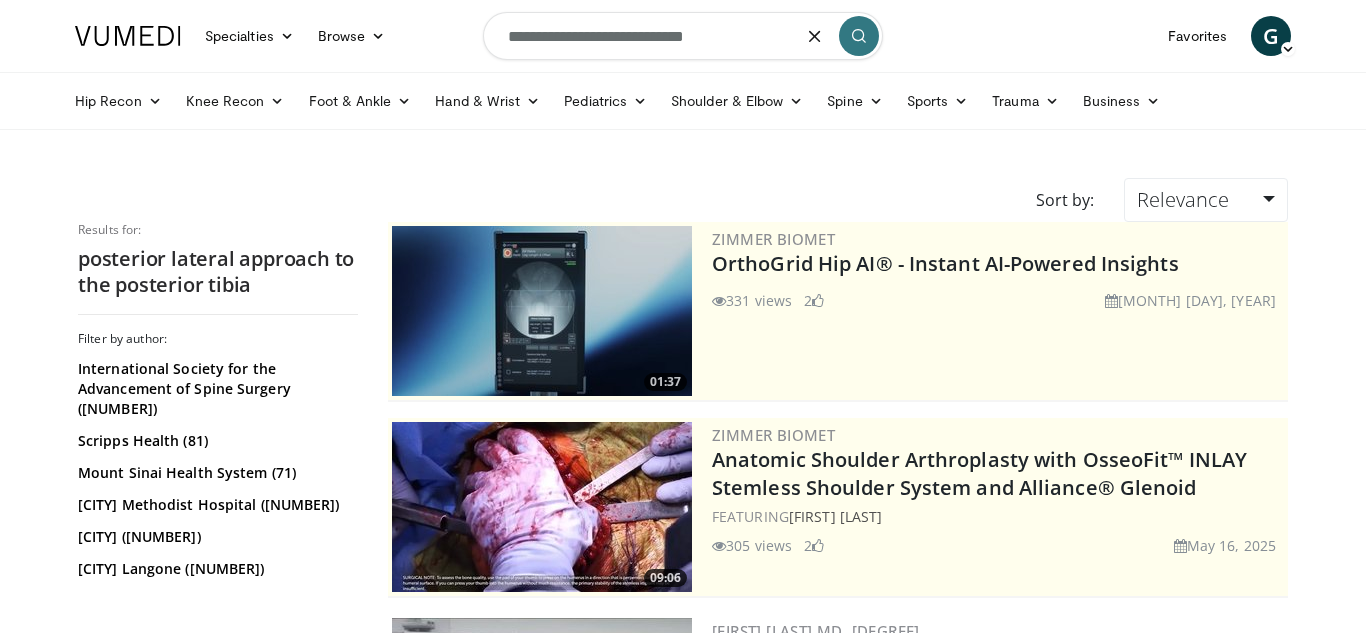 type on "**********" 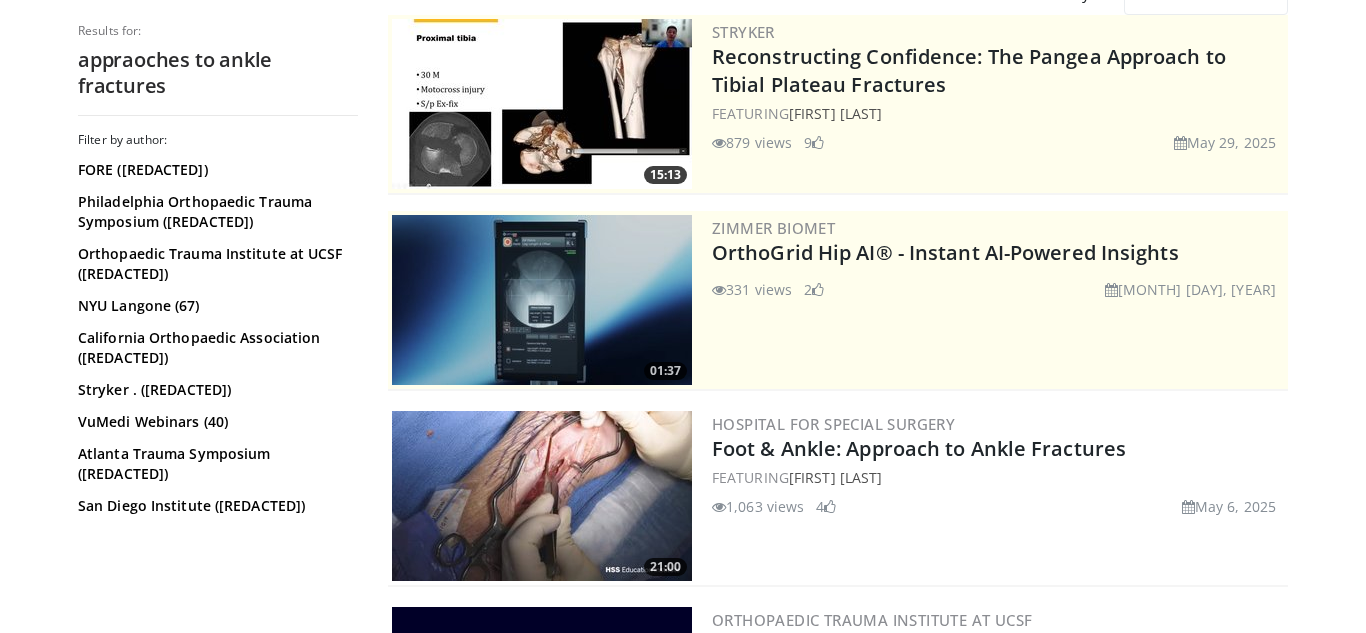 scroll, scrollTop: 291, scrollLeft: 0, axis: vertical 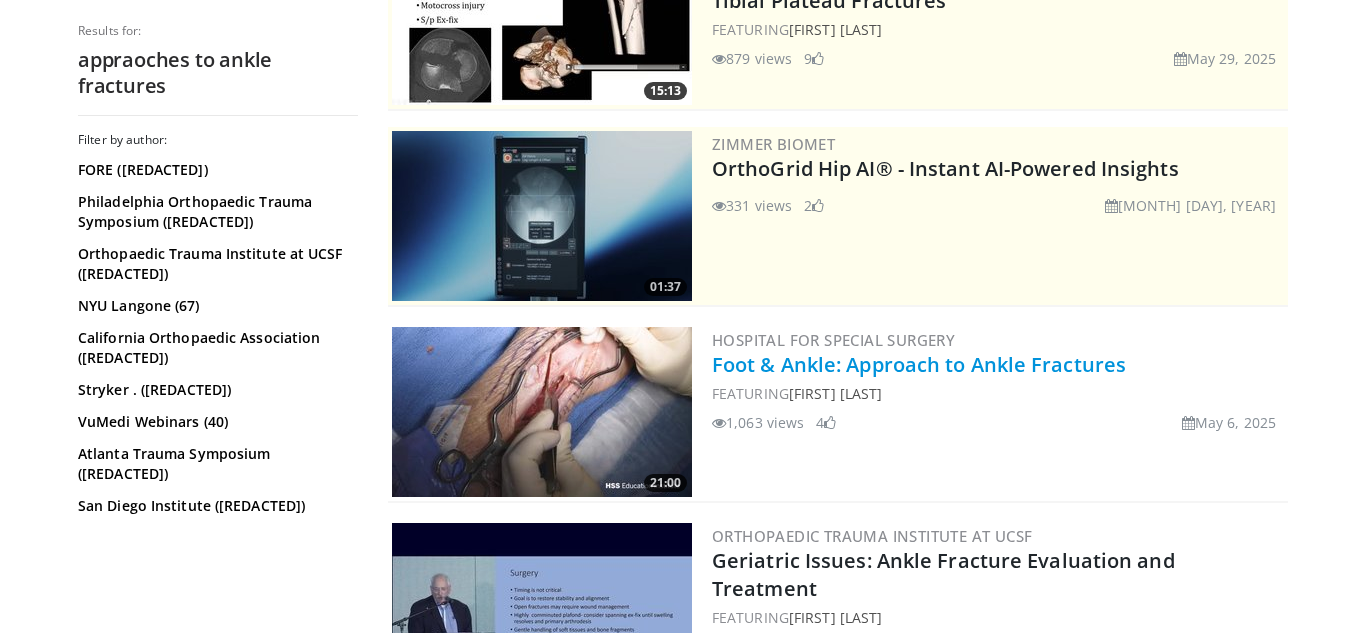 click on "Foot & Ankle: Approach to Ankle Fractures" at bounding box center [919, 364] 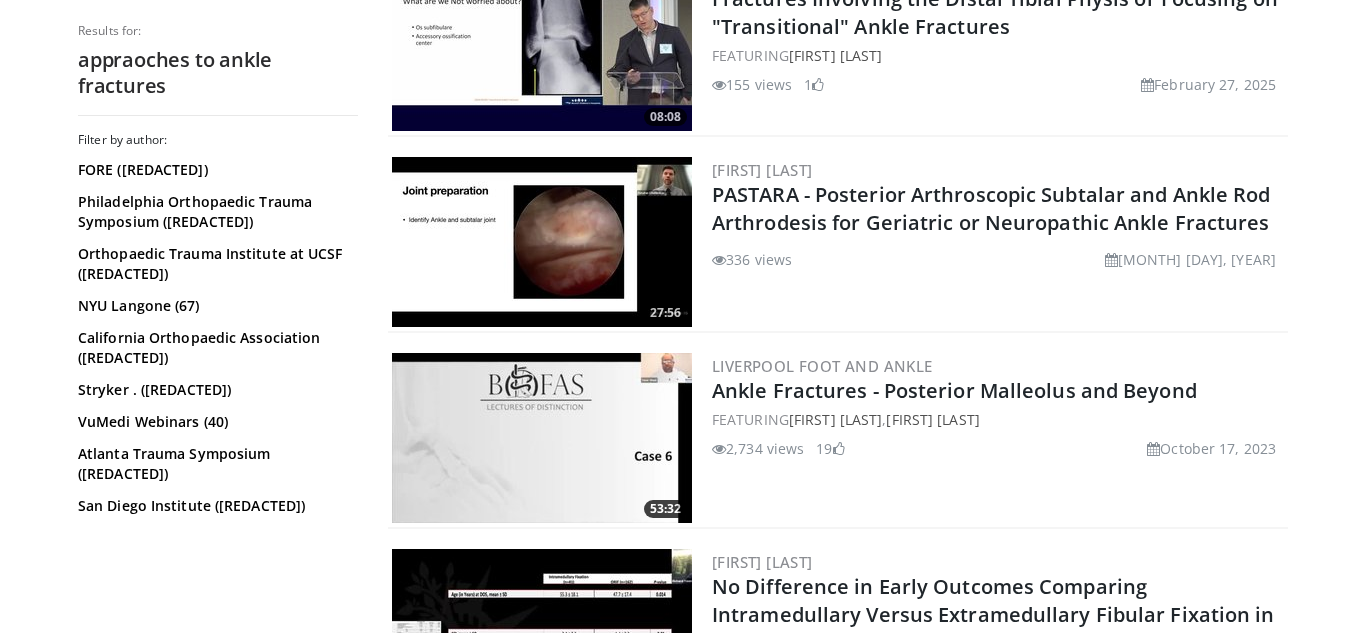 scroll, scrollTop: 1567, scrollLeft: 0, axis: vertical 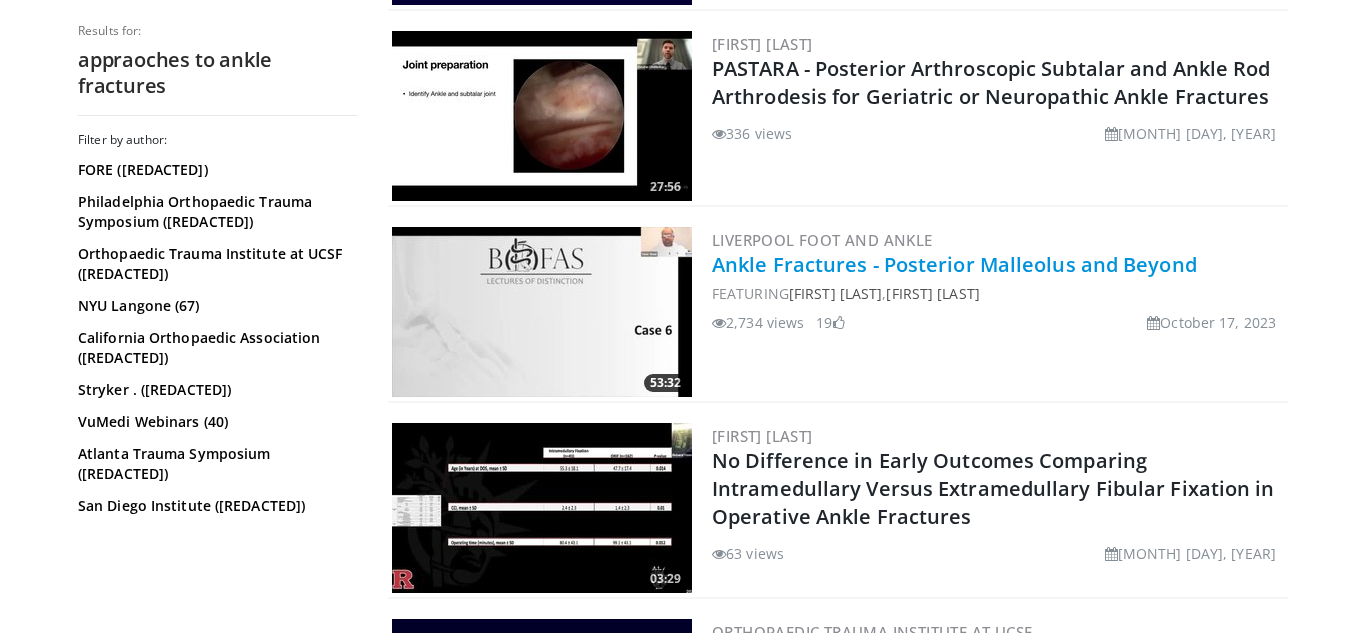 click on "Ankle Fractures - Posterior Malleolus and Beyond" at bounding box center (954, 264) 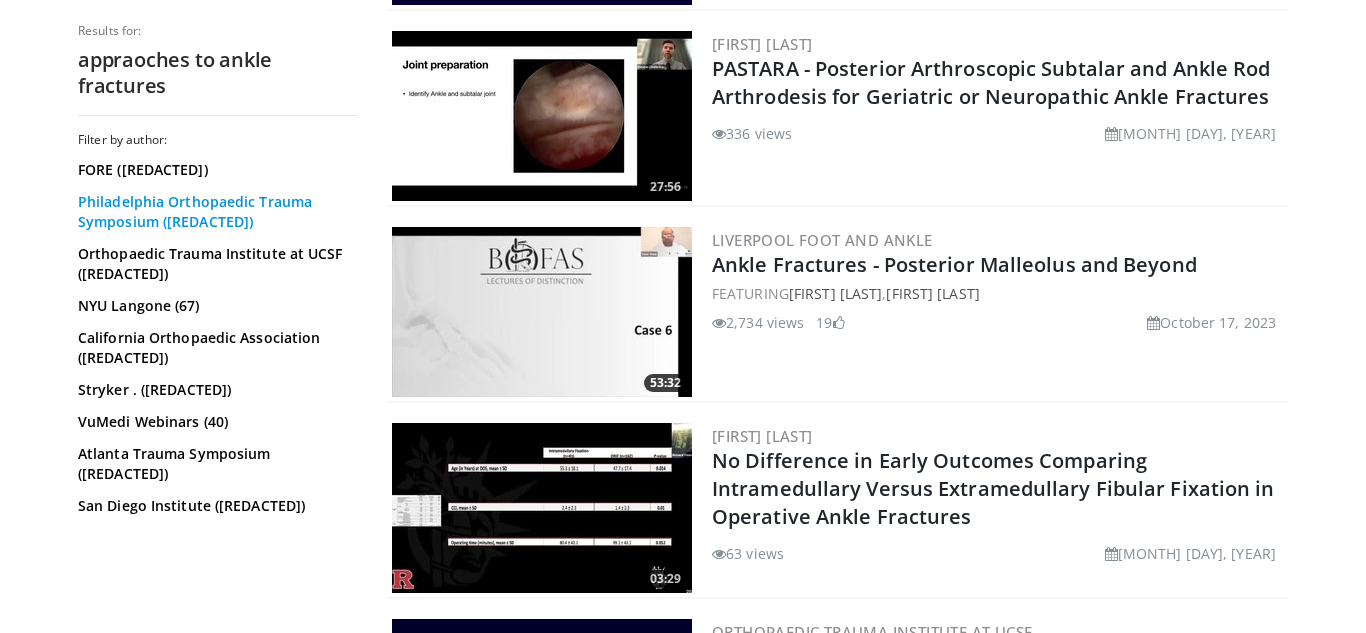 click on "[CITY] [ANOM] [ANOM] (108)" at bounding box center (215, 212) 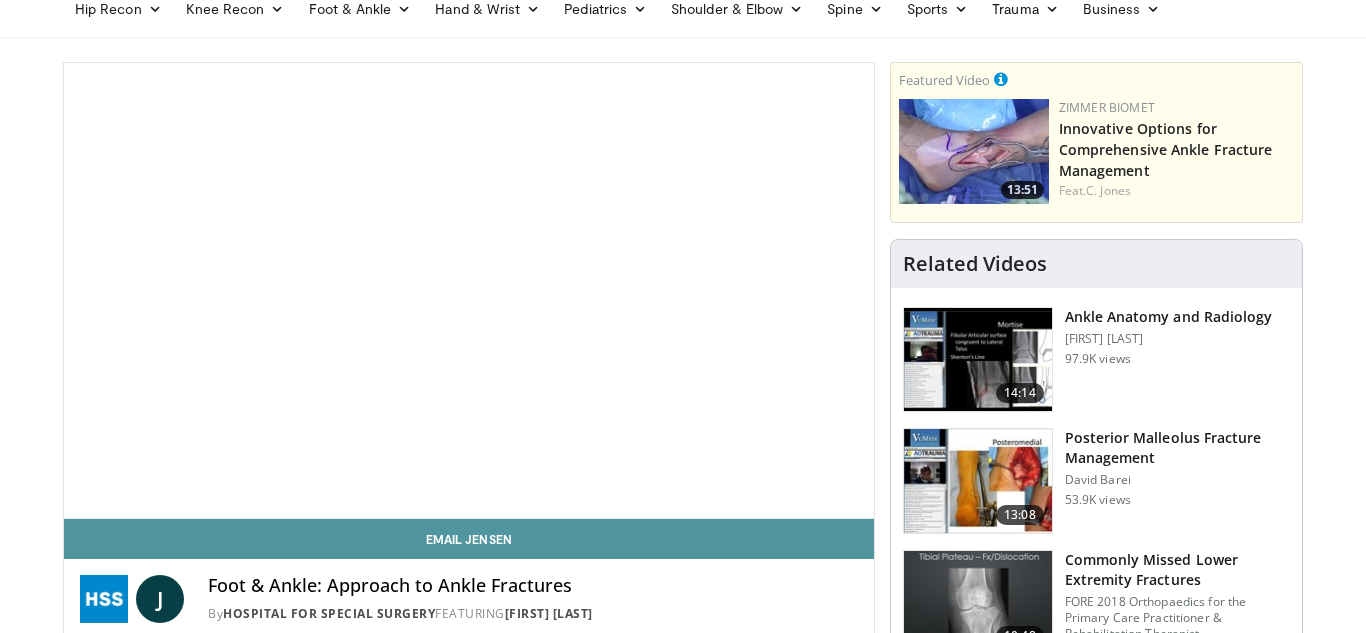 scroll, scrollTop: 0, scrollLeft: 0, axis: both 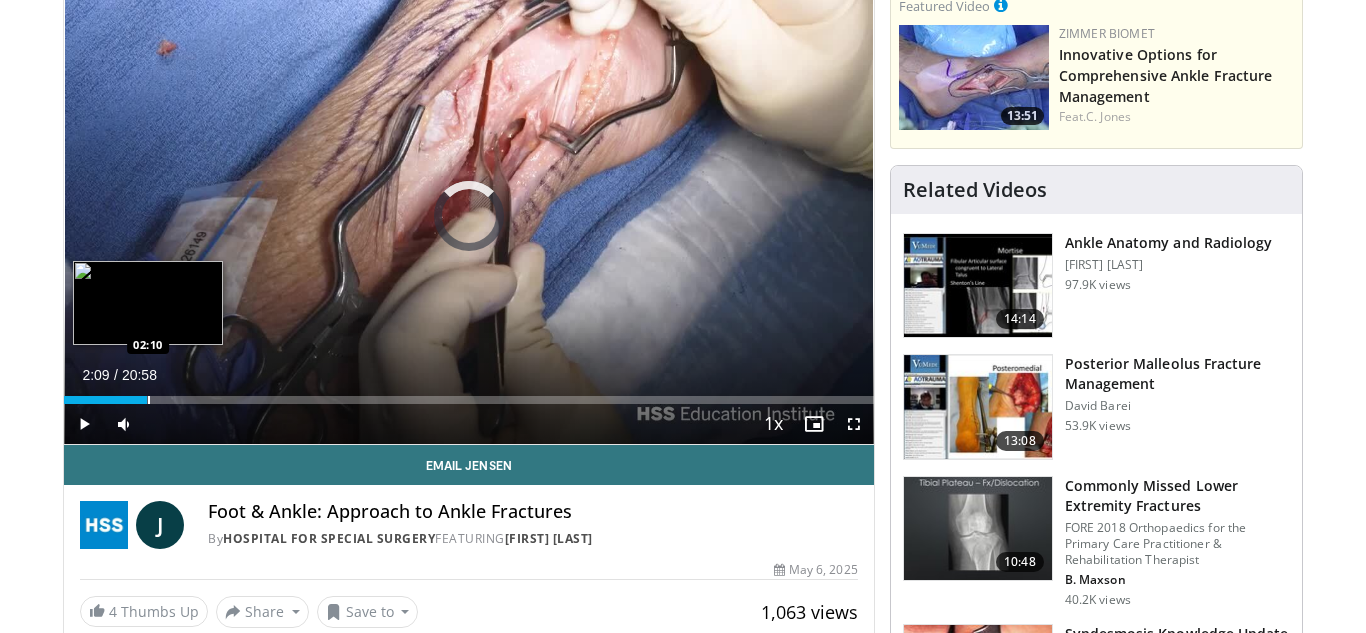 click on "Loaded :  7.87% 02:09 02:10" at bounding box center [469, 400] 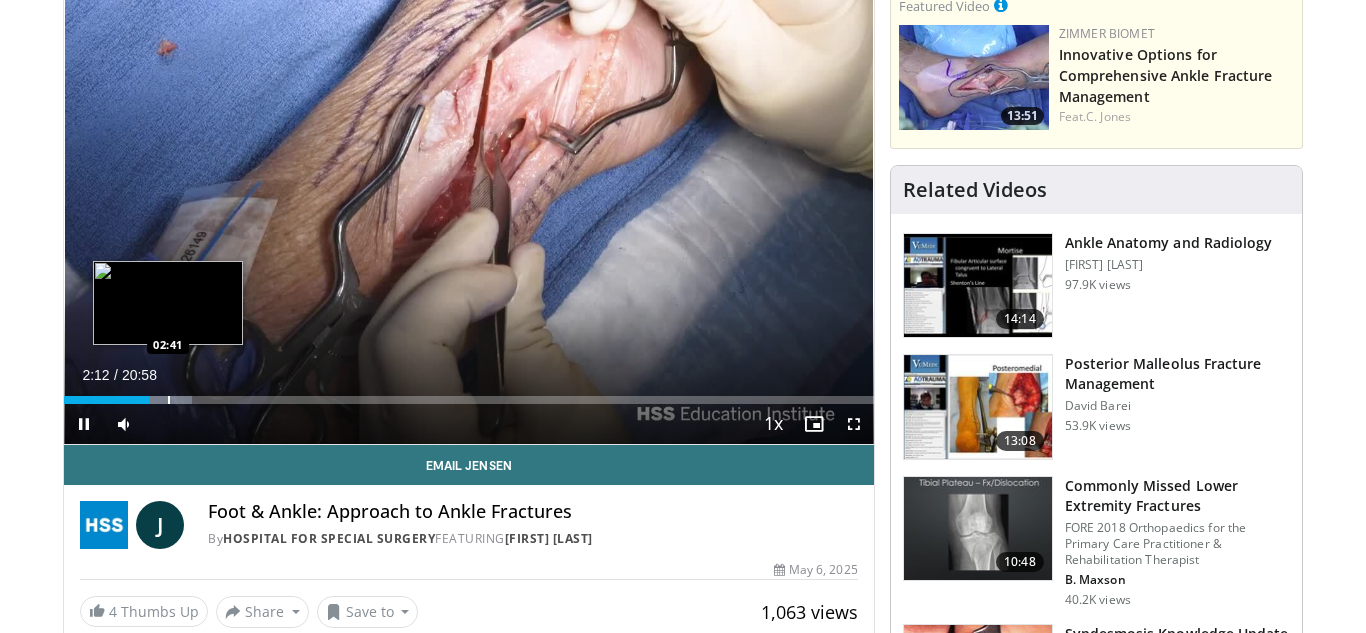 click at bounding box center (169, 400) 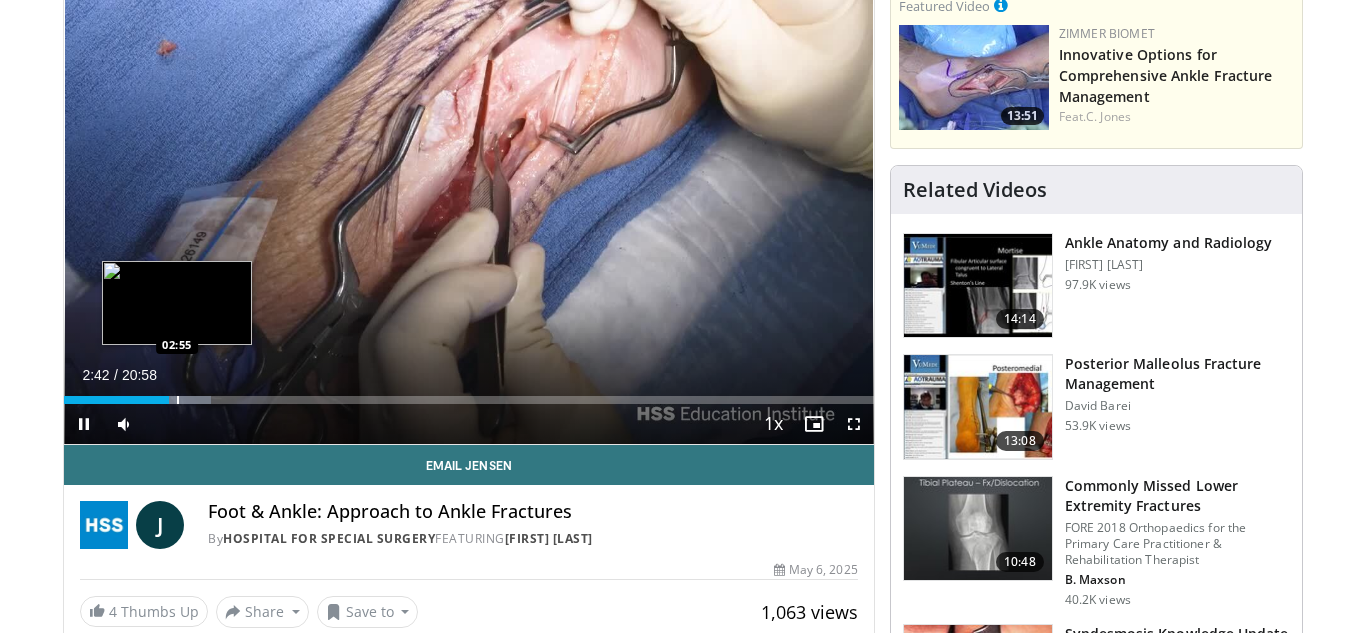 click on "Loaded :  18.12% 02:42 02:55" at bounding box center [469, 394] 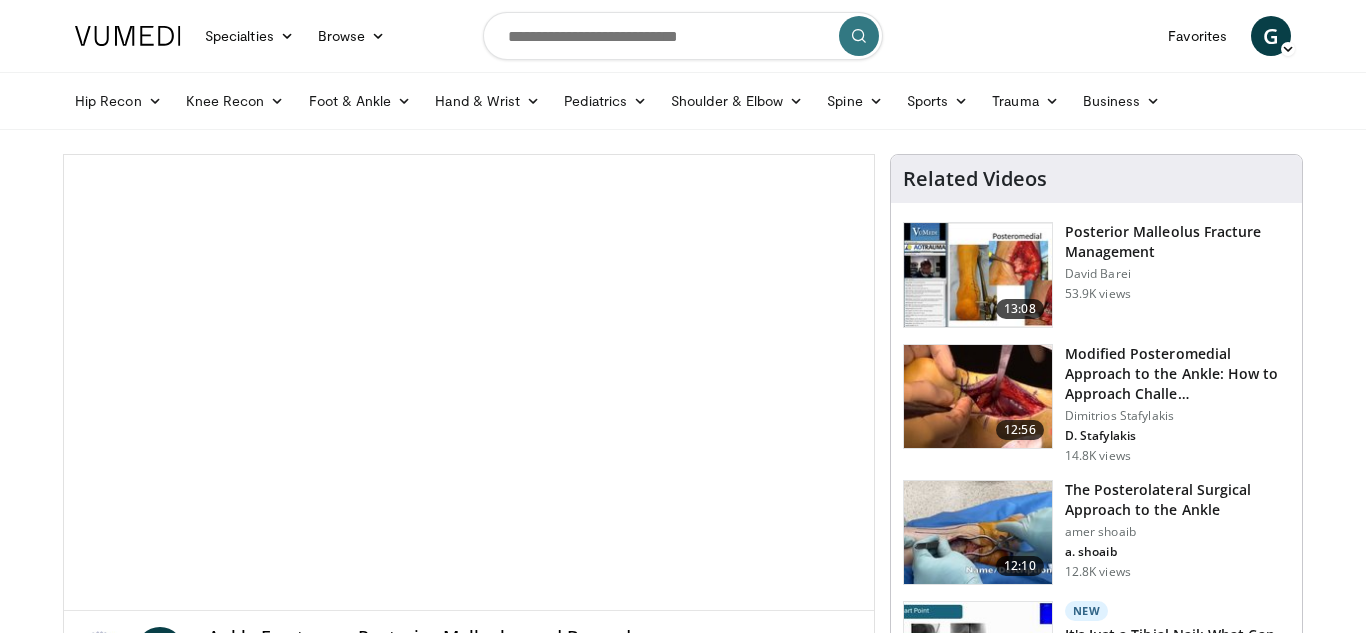 scroll, scrollTop: 0, scrollLeft: 0, axis: both 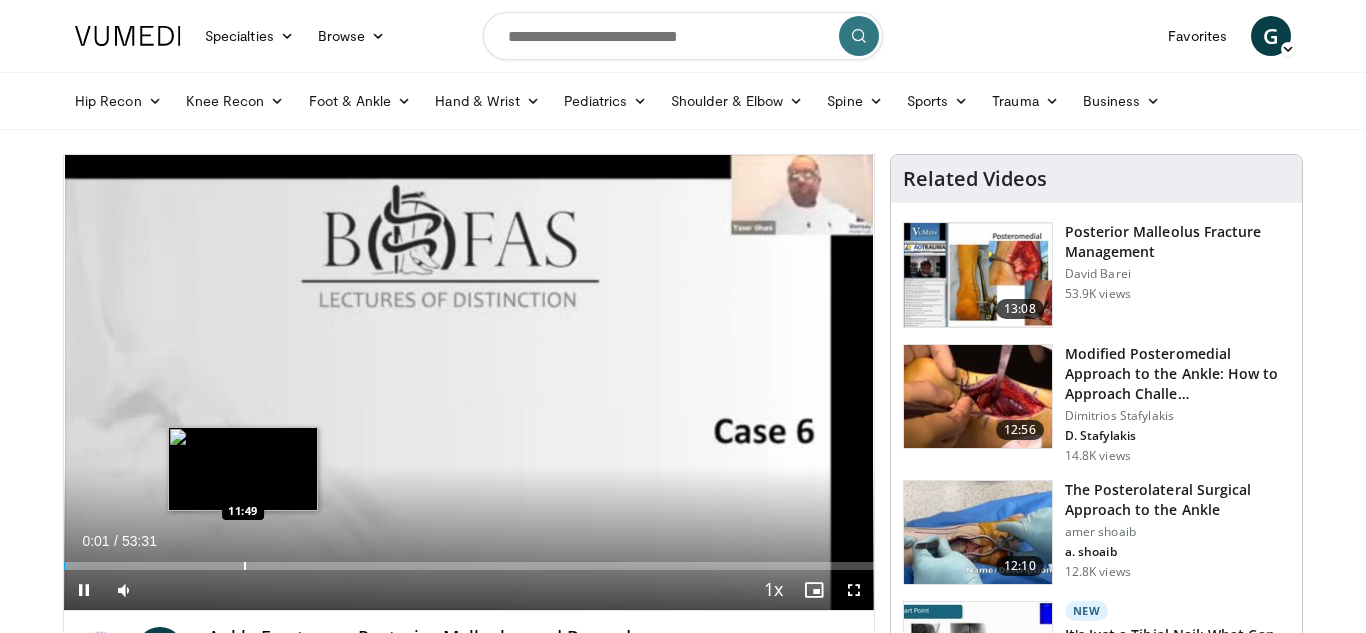 click at bounding box center (245, 566) 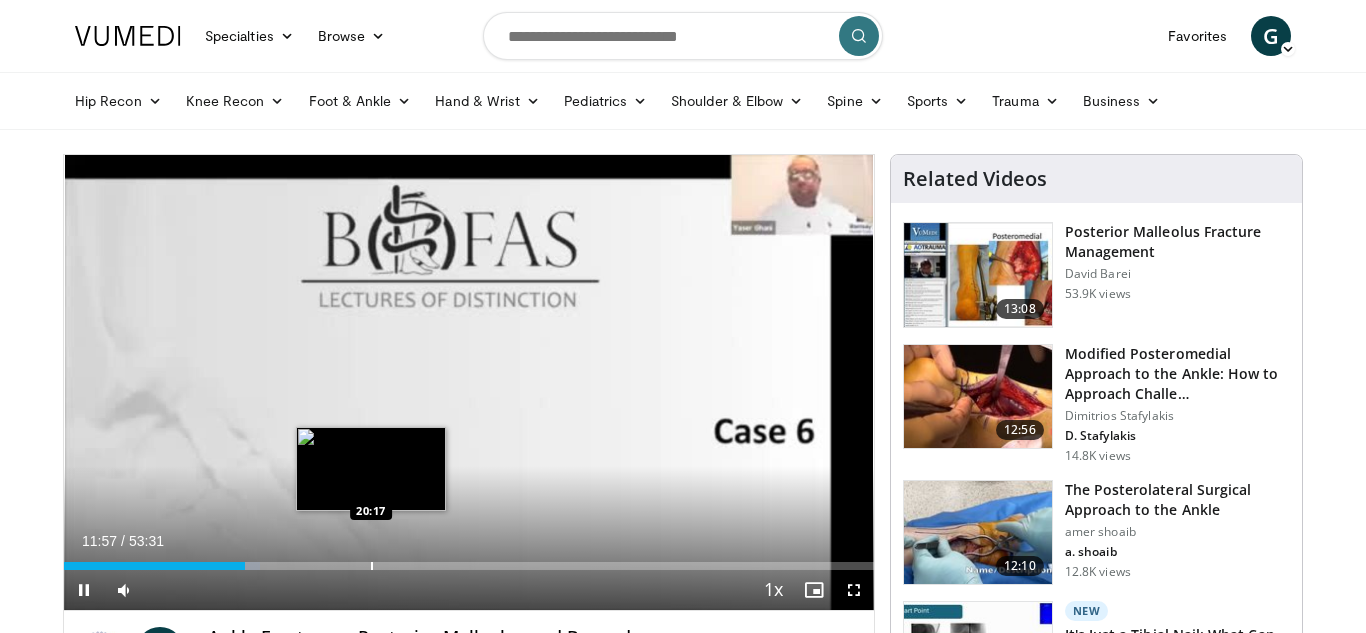 click at bounding box center [372, 566] 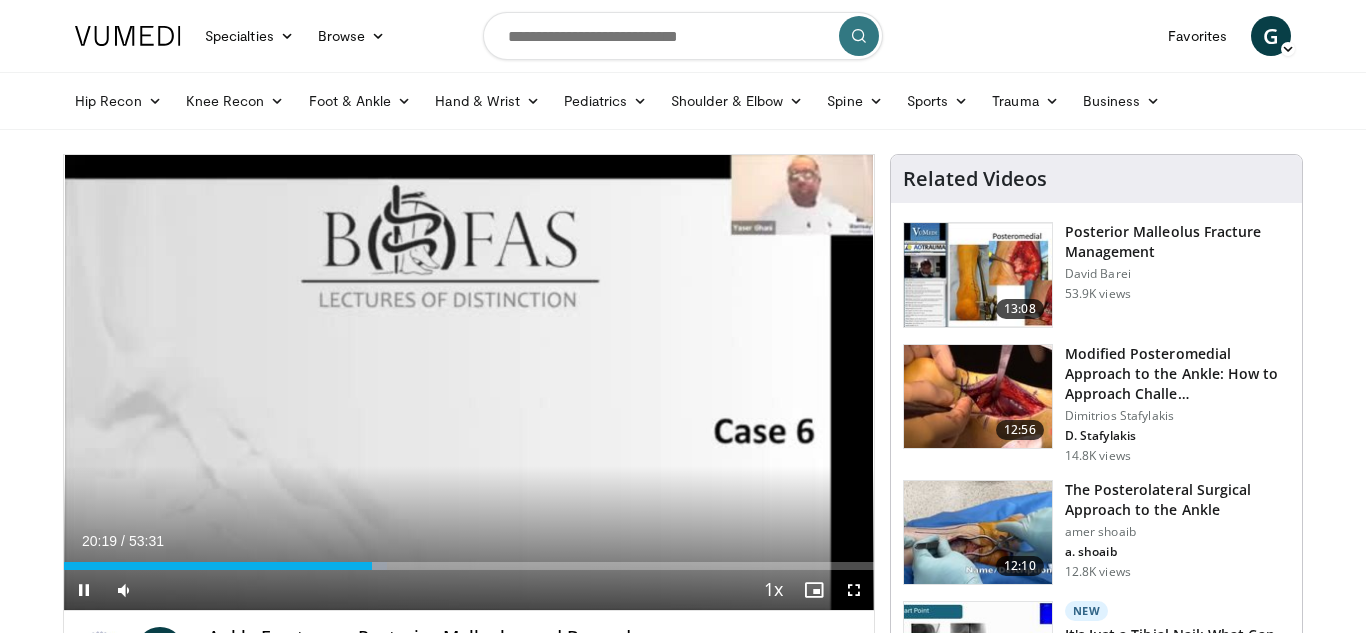 click on "Current Time  20:19 / Duration  53:31 Pause Skip Backward Skip Forward Mute Loaded :  39.86% 20:19 20:17 Stream Type  LIVE Seek to live, currently behind live LIVE   1x Playback Rate 0.5x 0.75x 1x , selected 1.25x 1.5x 1.75x 2x Chapters Chapters Descriptions descriptions off , selected Captions captions settings , opens captions settings dialog captions off , selected Audio Track en (Main) , selected Fullscreen Enable picture-in-picture mode" at bounding box center (469, 590) 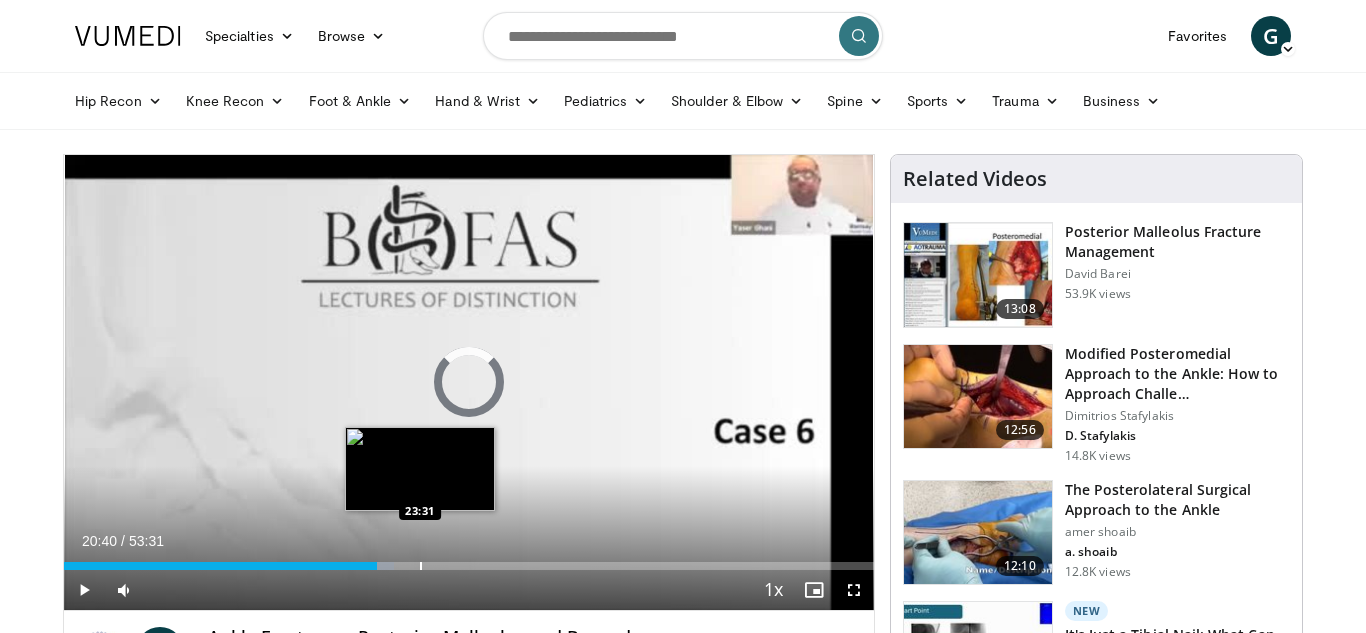 click at bounding box center (421, 566) 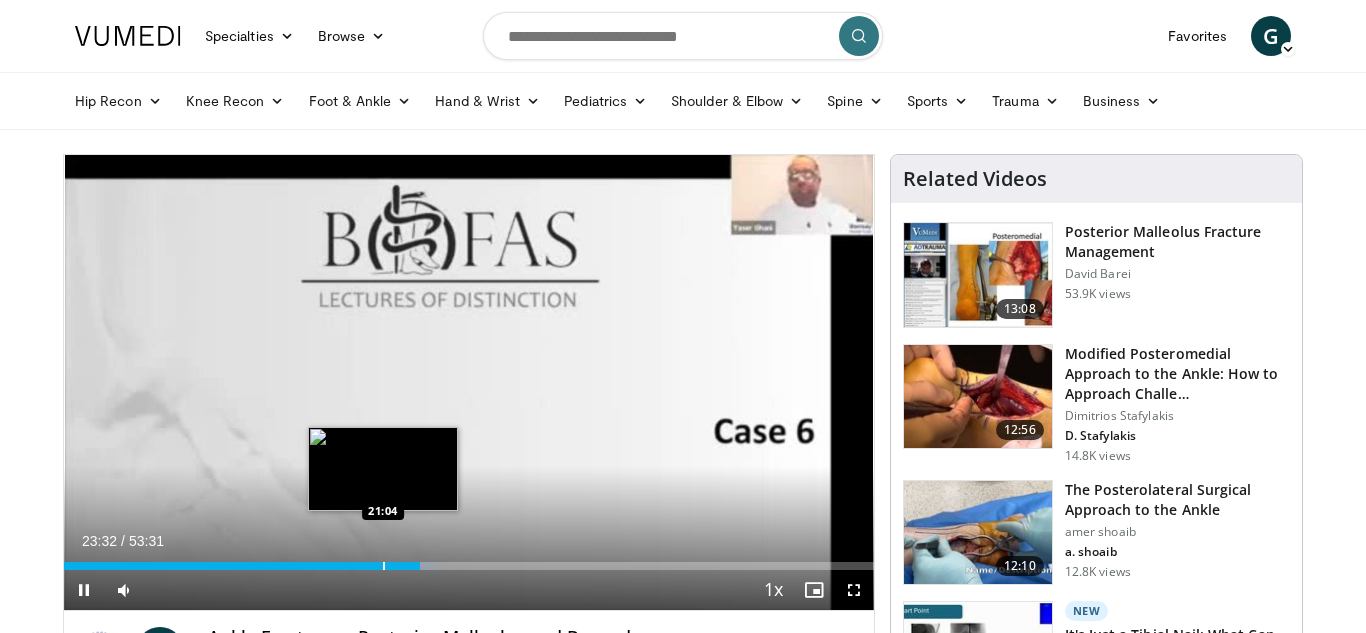 click at bounding box center [384, 566] 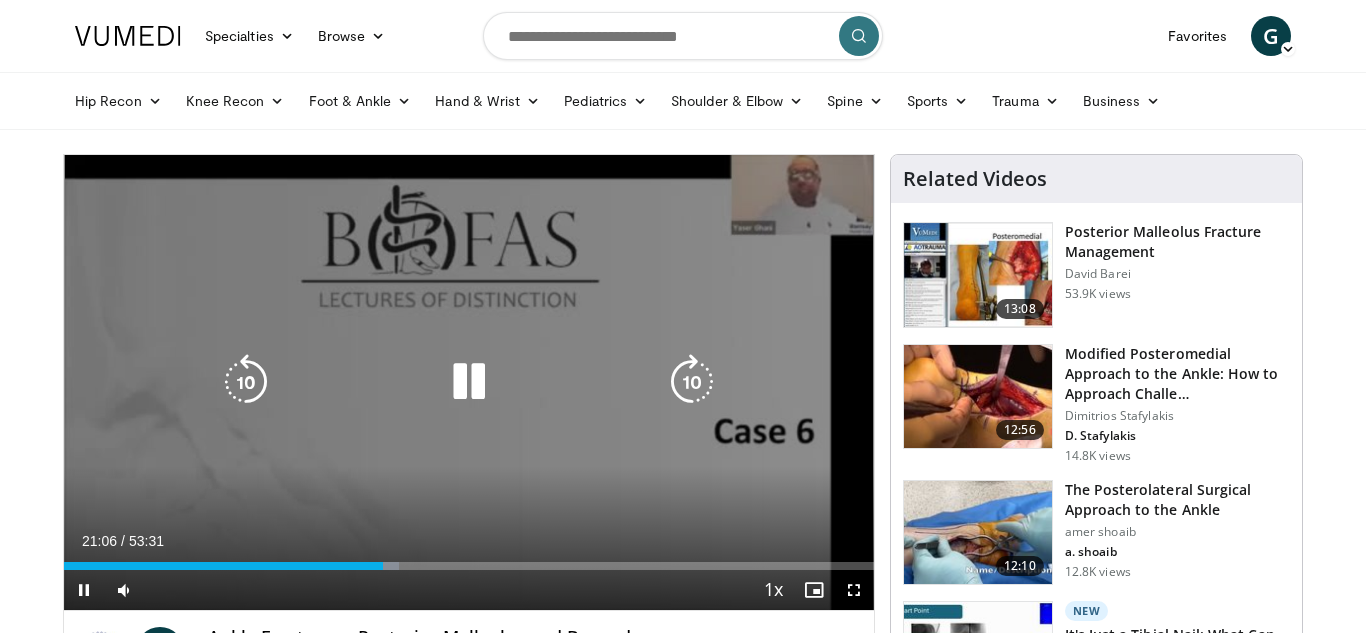 click on "Loaded :  41.35% 21:06 21:04" at bounding box center [469, 566] 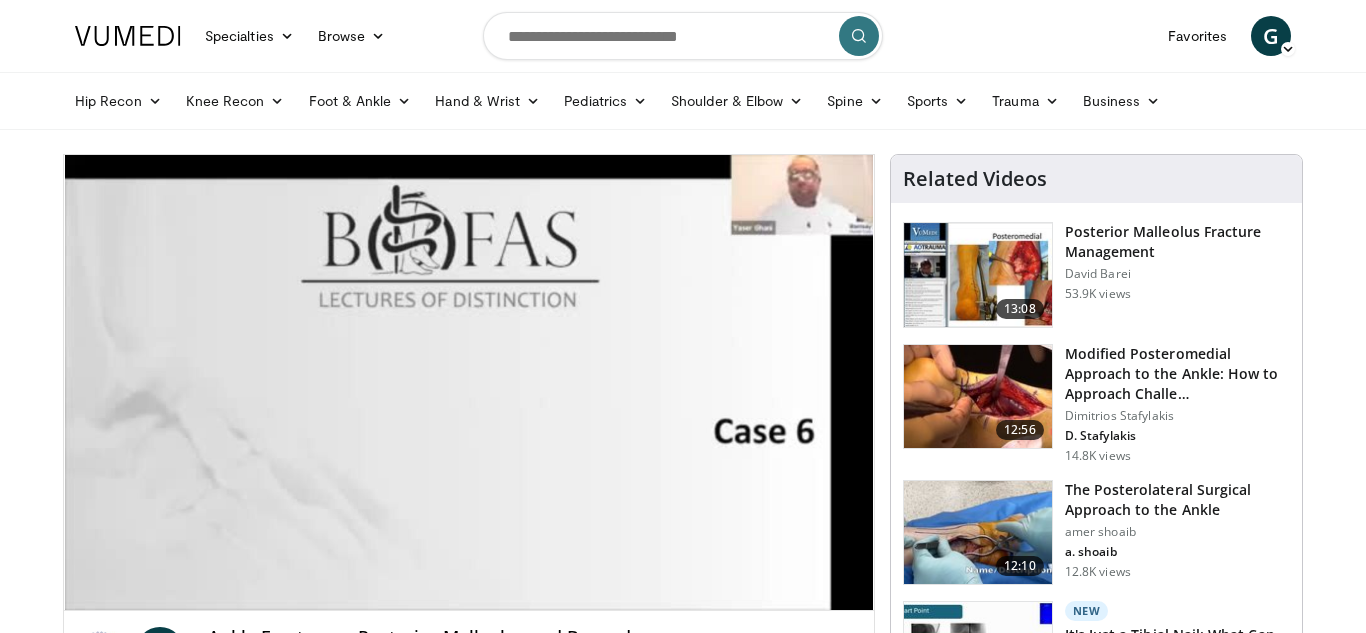 click on "**********" at bounding box center [469, 383] 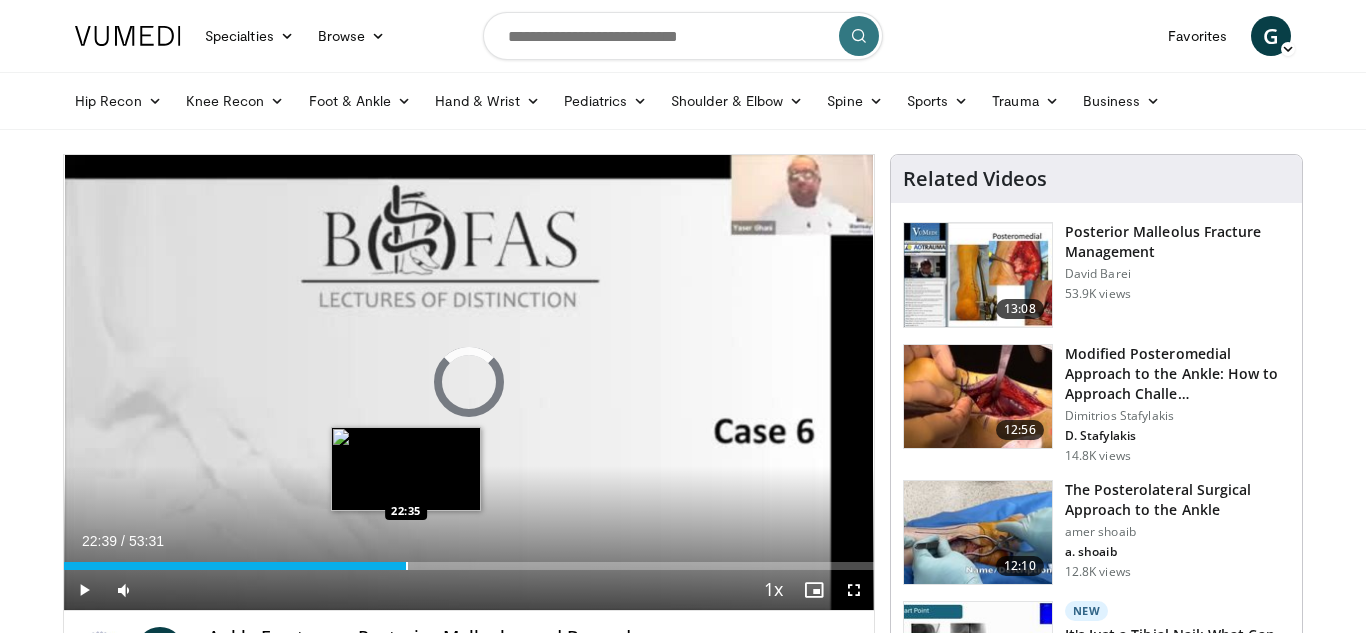 click at bounding box center (407, 566) 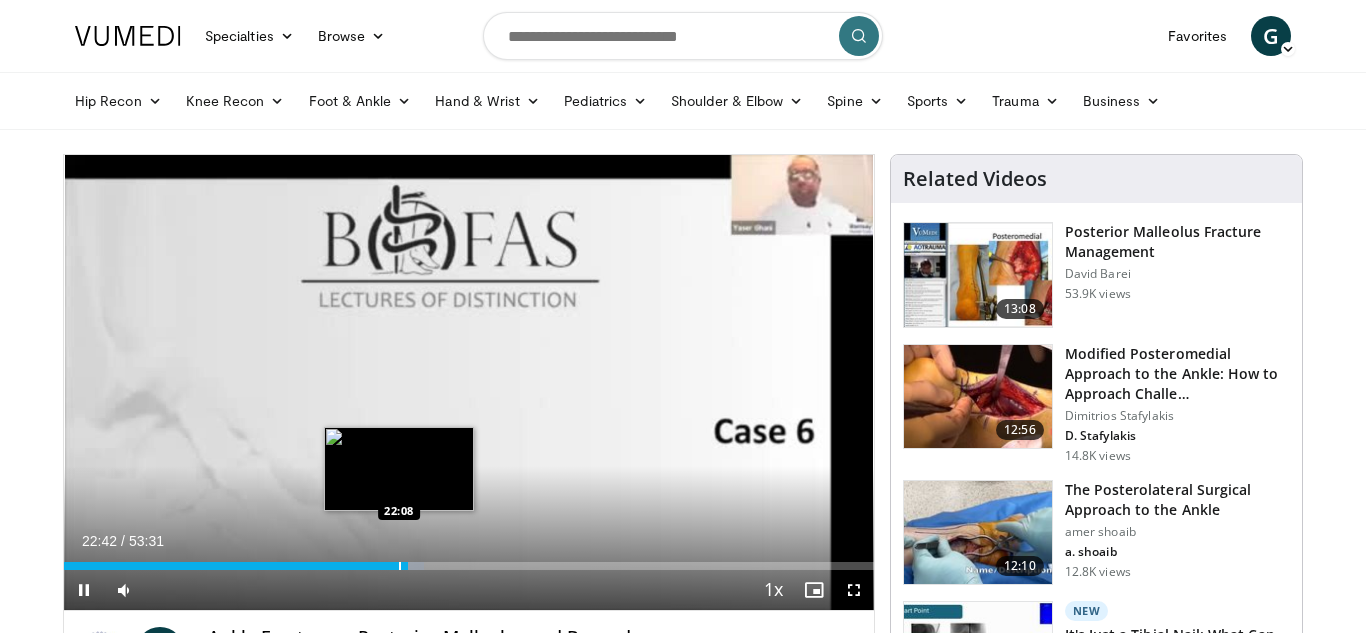 click at bounding box center [400, 566] 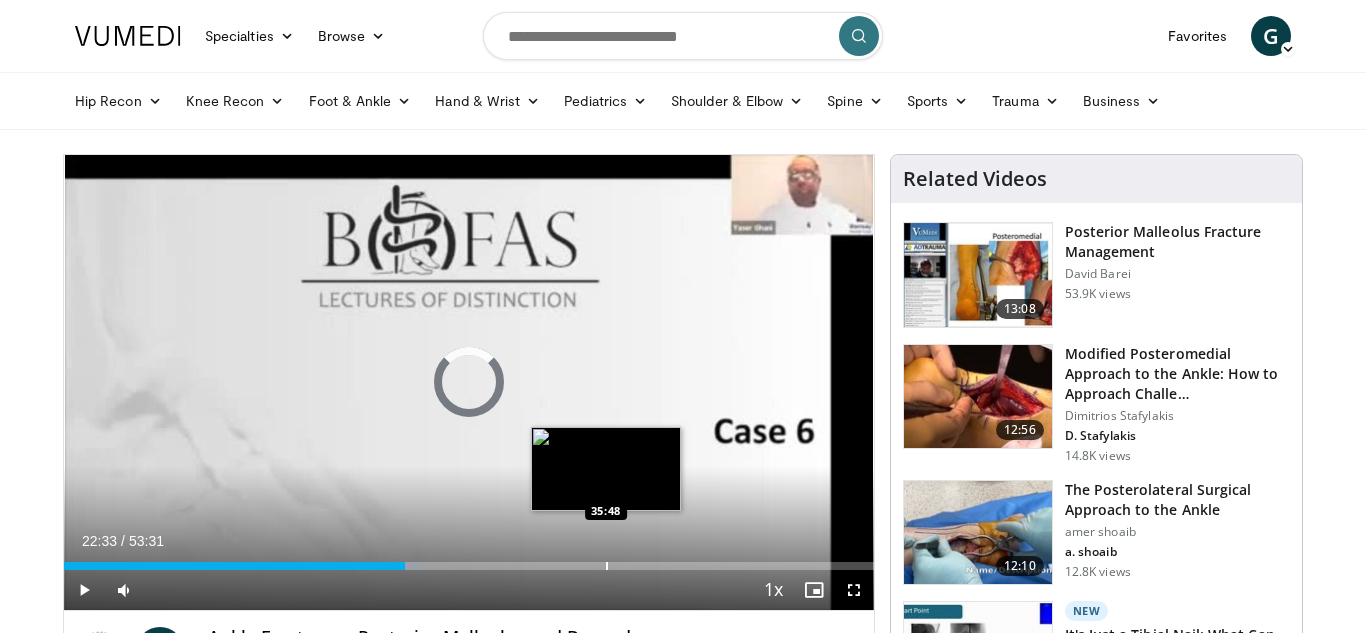 click on "Loaded :  44.15% 22:33 35:48" at bounding box center (469, 566) 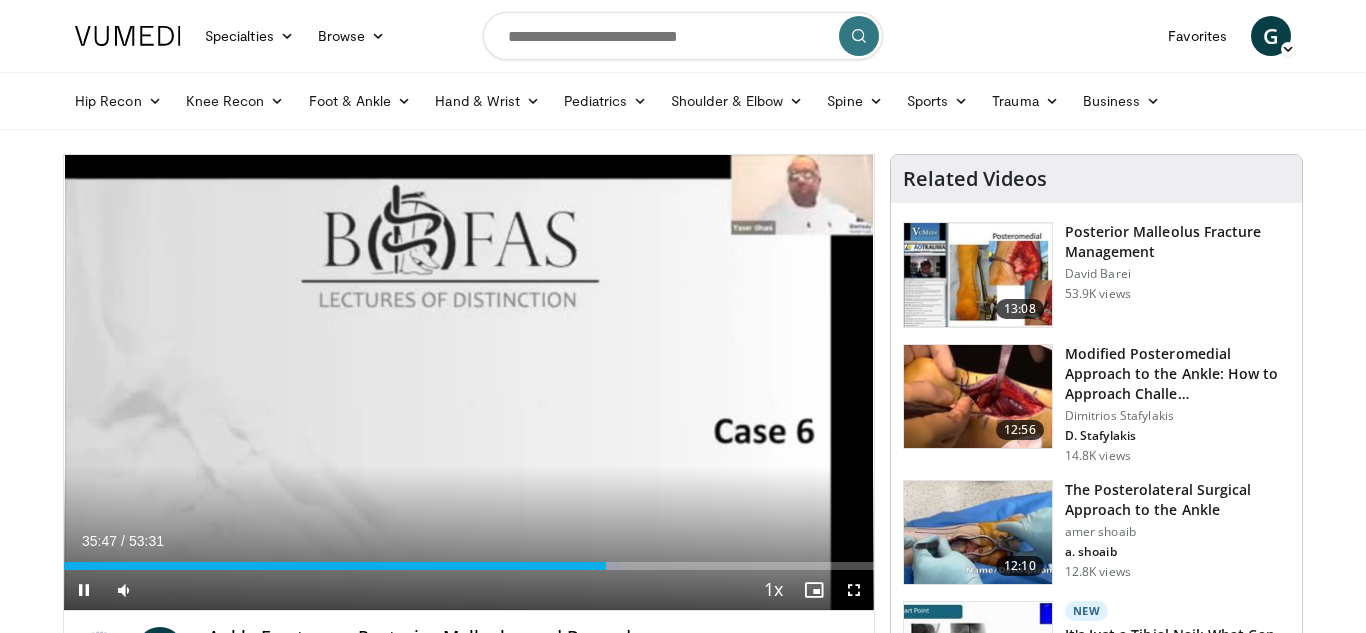 click on "Current Time  35:47 / Duration  53:31 Pause Skip Backward Skip Forward Mute Loaded :  68.83% 35:47 35:08 Stream Type  LIVE Seek to live, currently behind live LIVE   1x Playback Rate 0.5x 0.75x 1x , selected 1.25x 1.5x 1.75x 2x Chapters Chapters Descriptions descriptions off , selected Captions captions settings , opens captions settings dialog captions off , selected Audio Track en (Main) , selected Fullscreen Enable picture-in-picture mode" at bounding box center (469, 590) 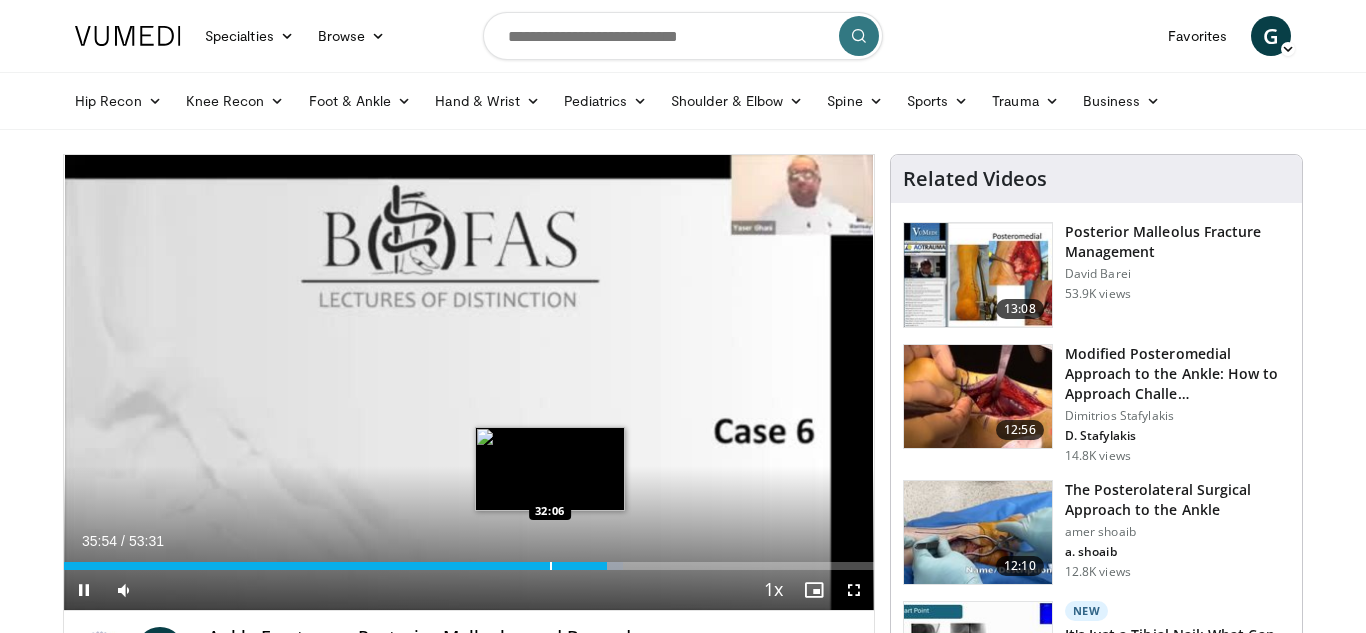 click at bounding box center [551, 566] 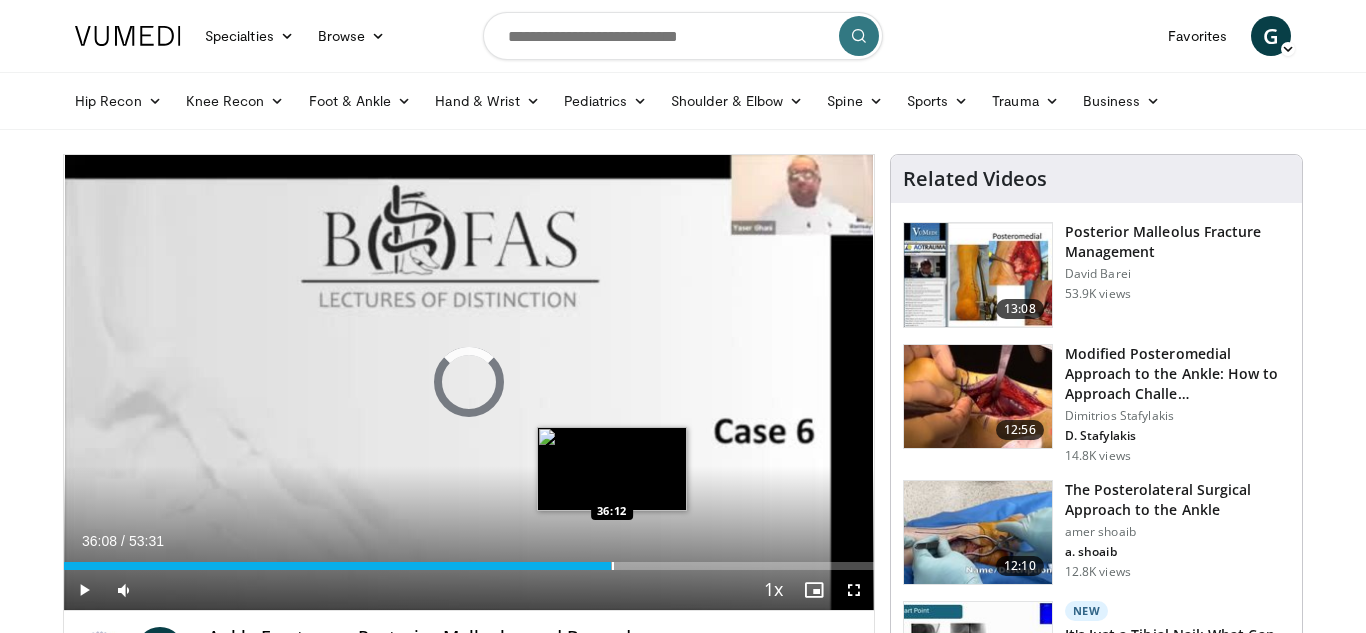click on "Loaded :  63.12% 32:47 36:12" at bounding box center (469, 560) 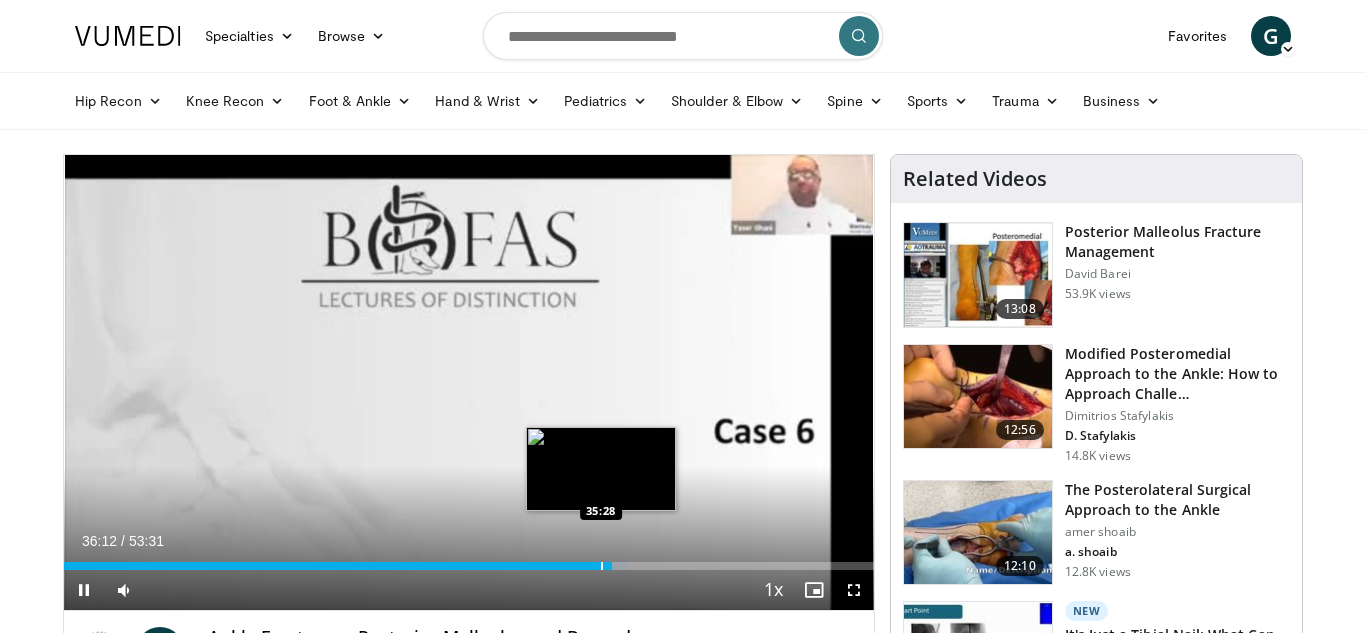 click at bounding box center (602, 566) 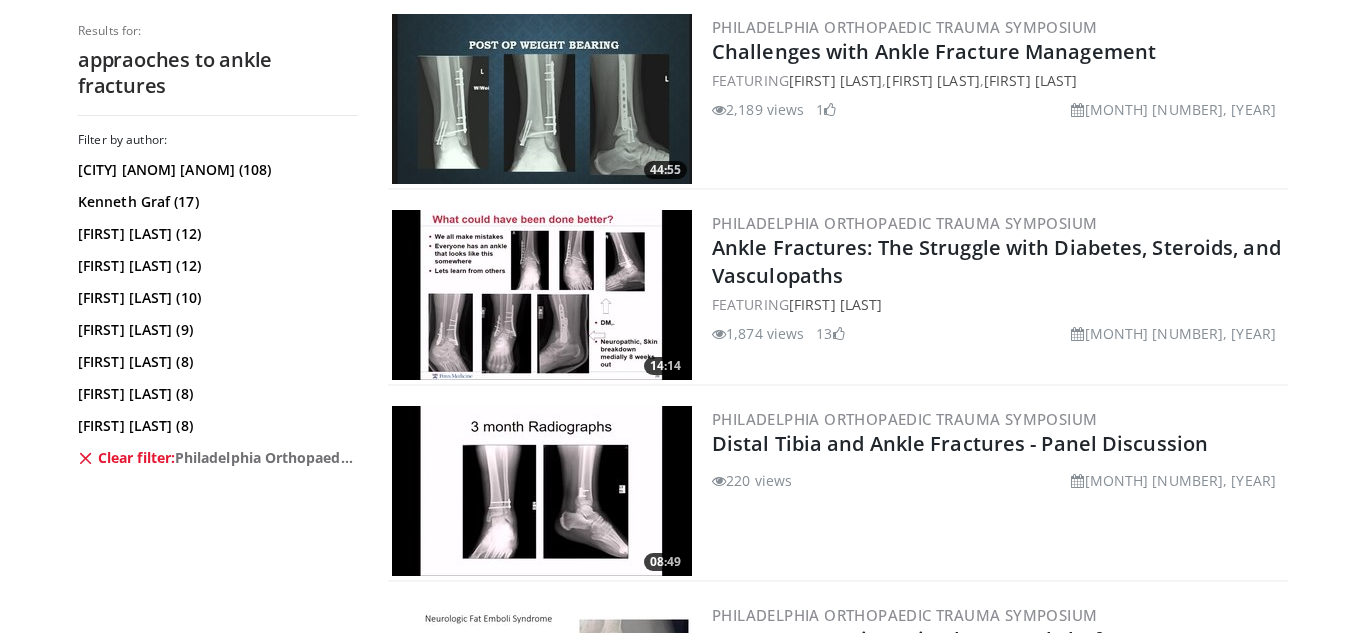 scroll, scrollTop: 1549, scrollLeft: 0, axis: vertical 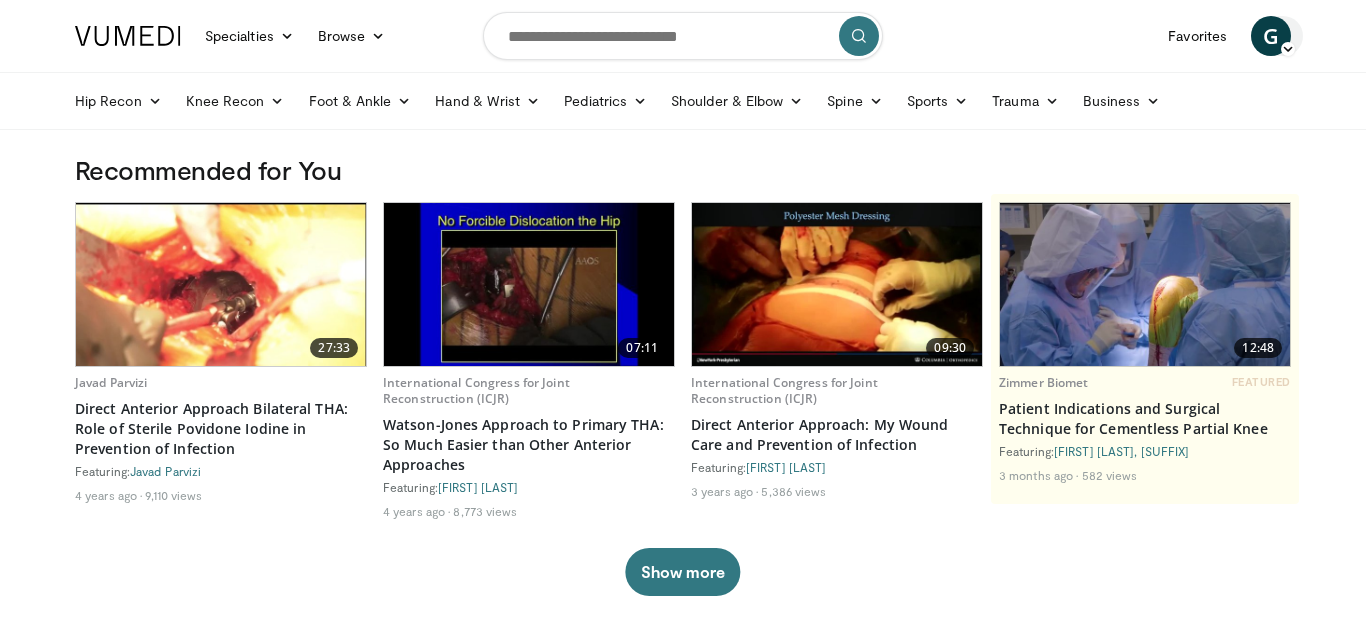 click on "G" at bounding box center (1271, 36) 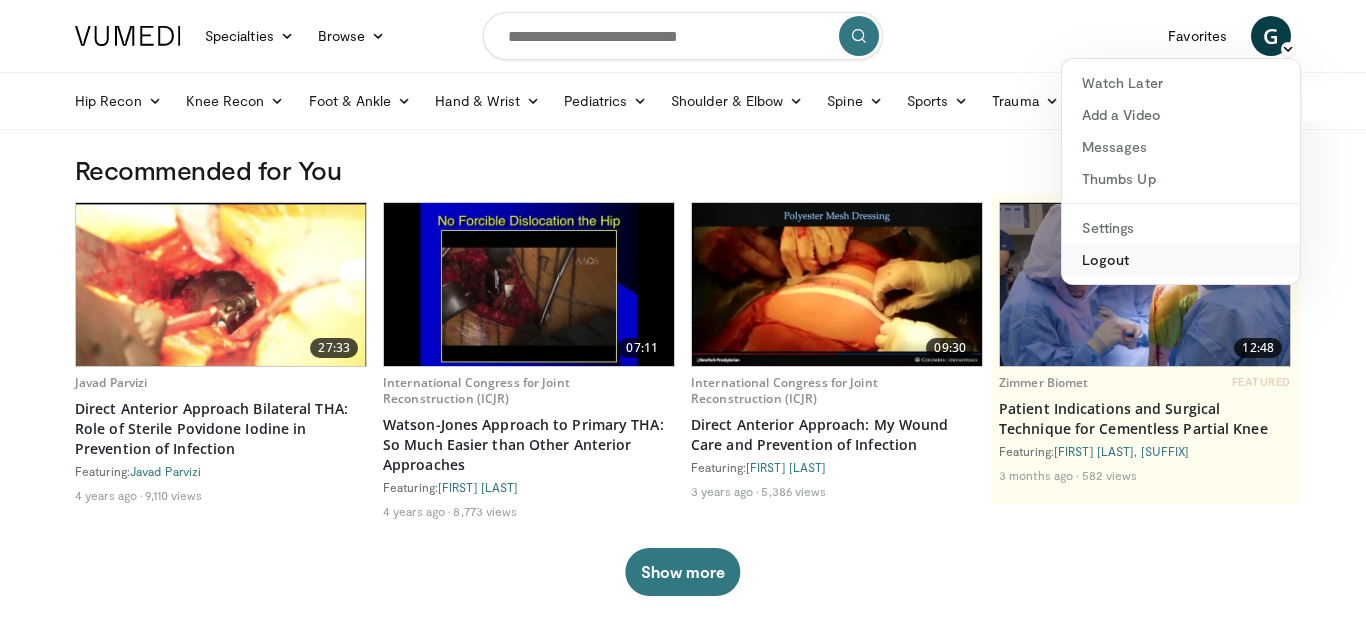 click on "Logout" at bounding box center [1181, 260] 